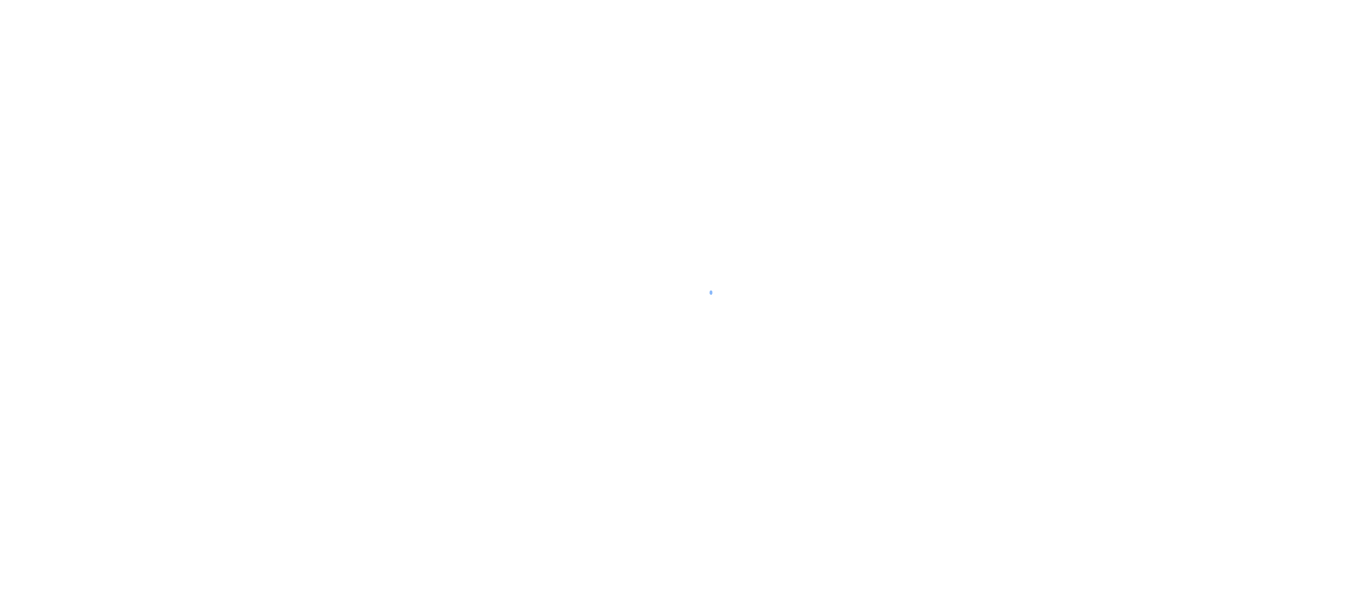 scroll, scrollTop: 0, scrollLeft: 0, axis: both 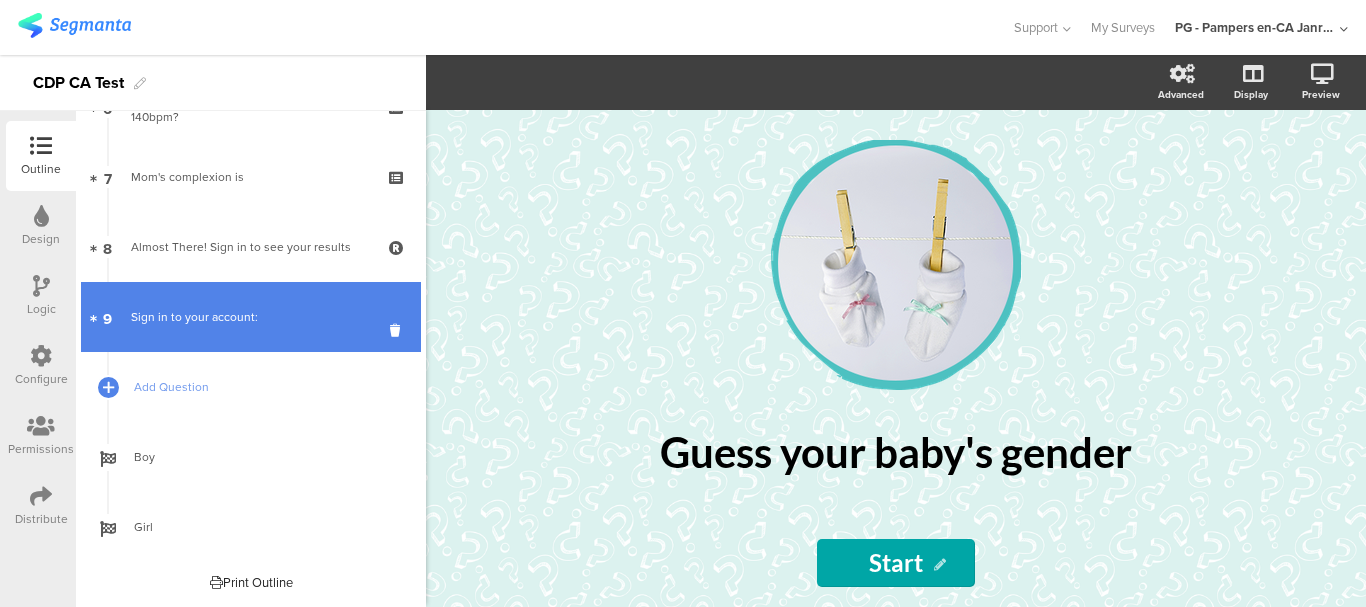 click on "9
Sign in to your account:" at bounding box center [251, 317] 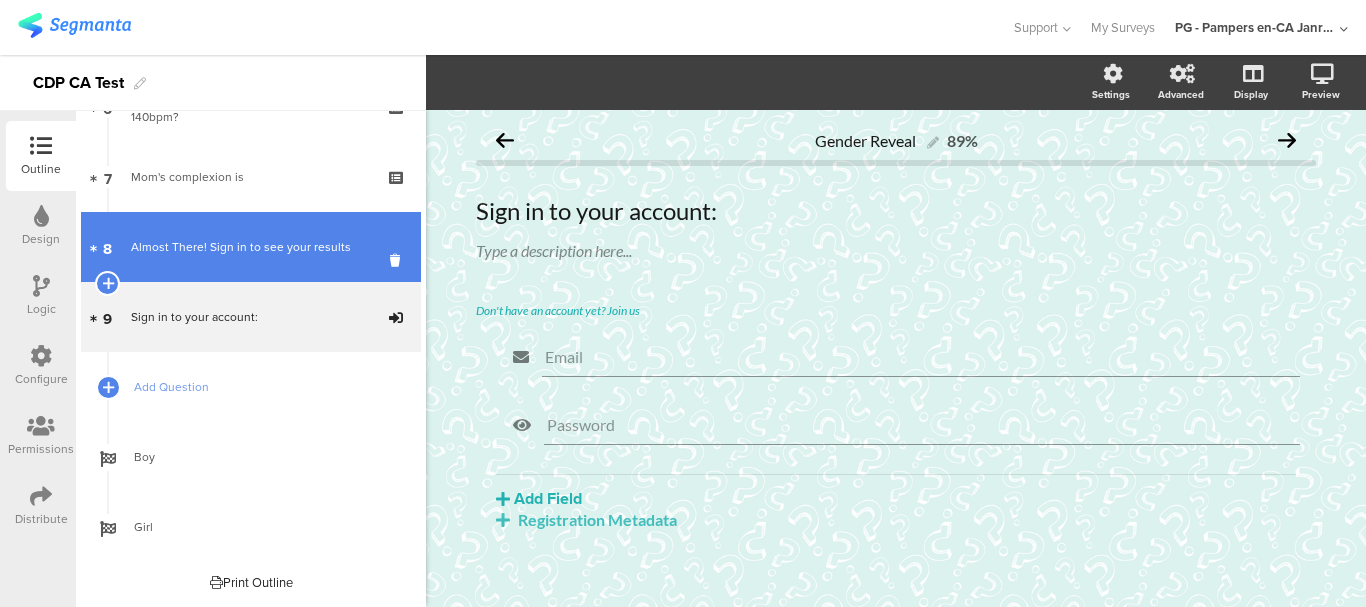 click on "8
Almost There! Sign in to see your results" at bounding box center (251, 247) 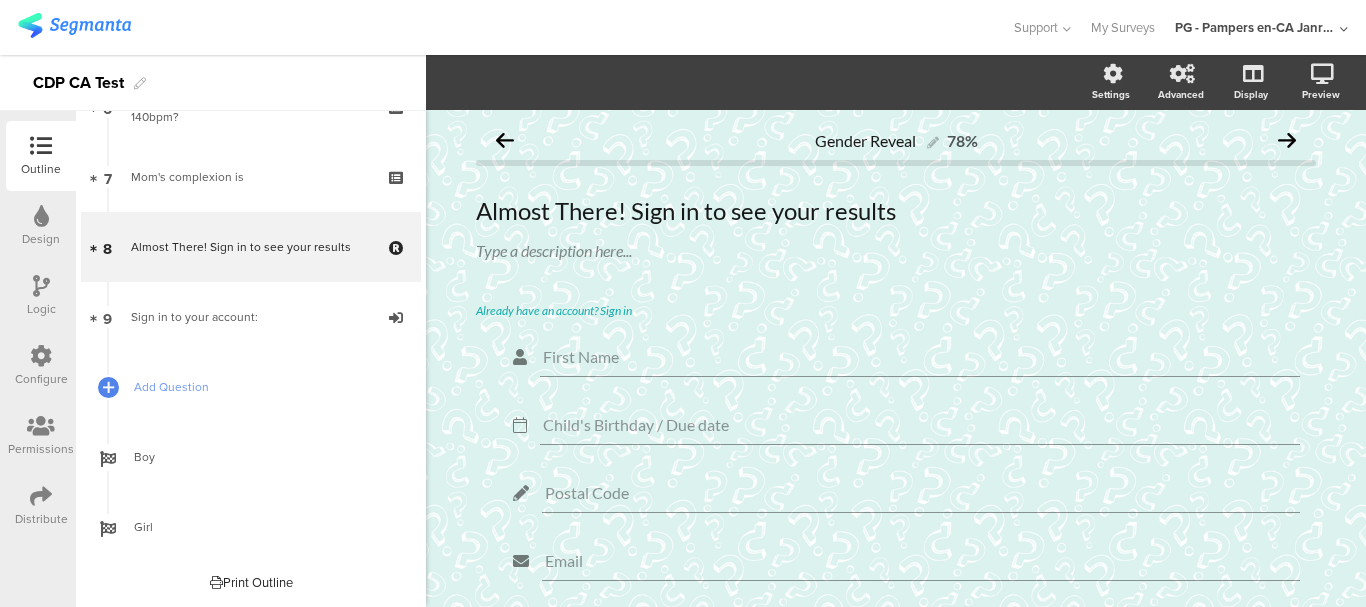click at bounding box center [505, 27] 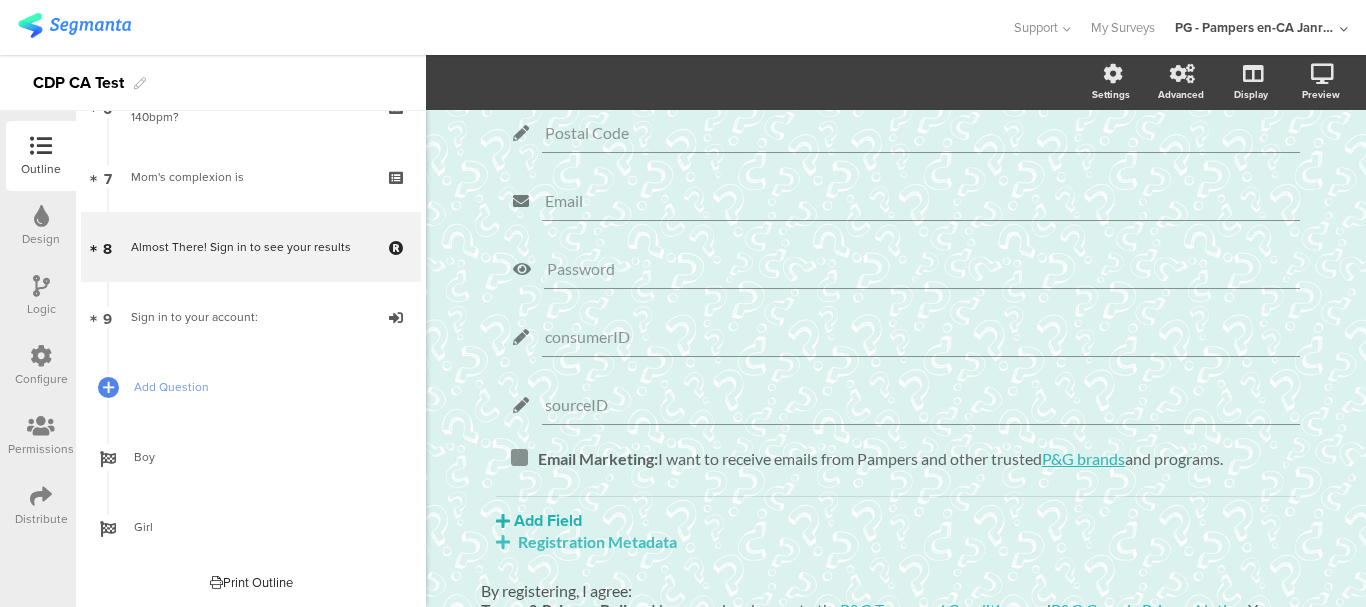 scroll, scrollTop: 515, scrollLeft: 0, axis: vertical 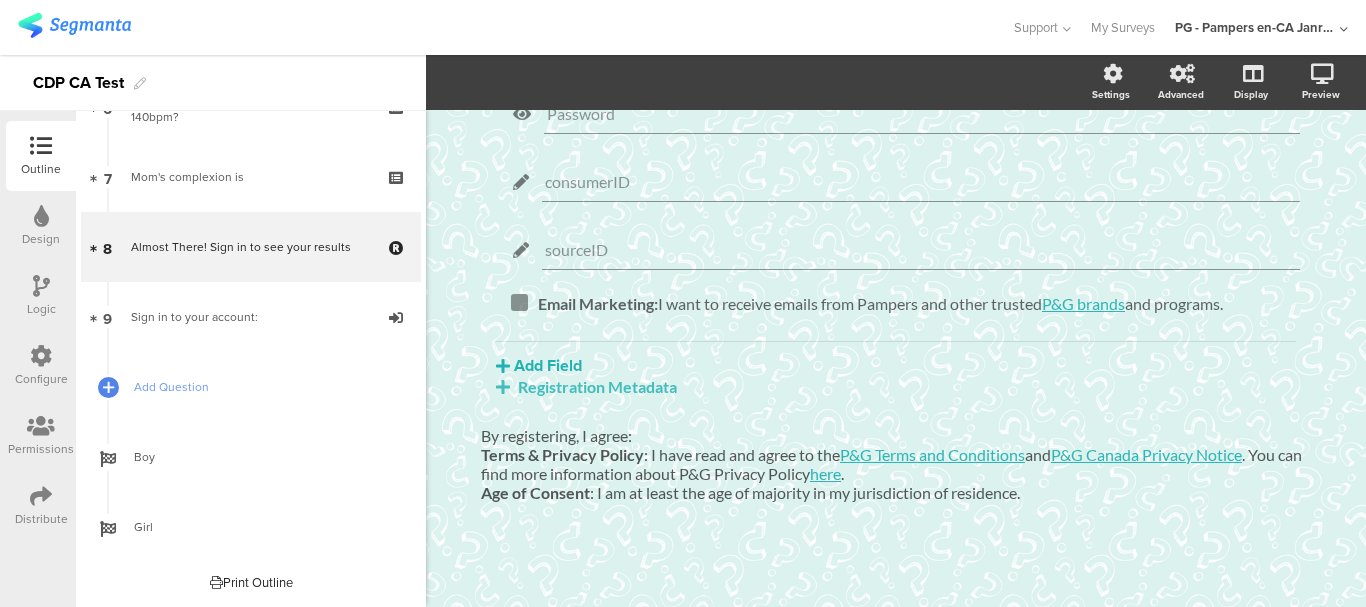 click on "PG - Pampers en-CA Janrain" at bounding box center (1255, 27) 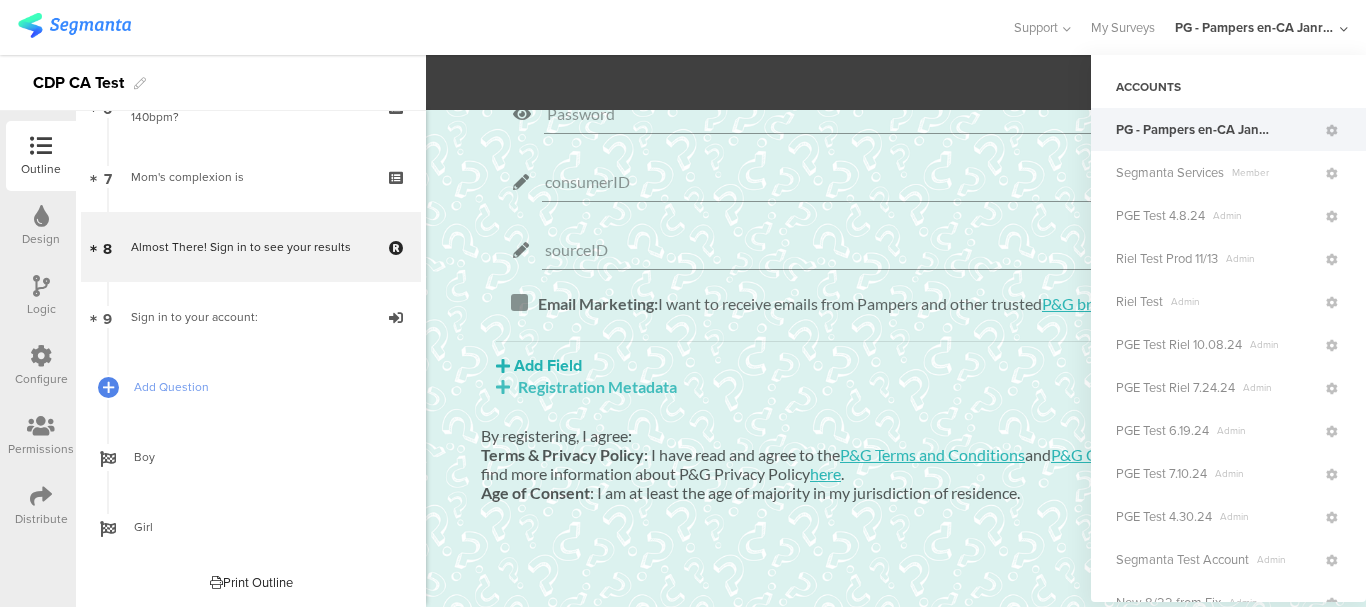 click at bounding box center [505, 27] 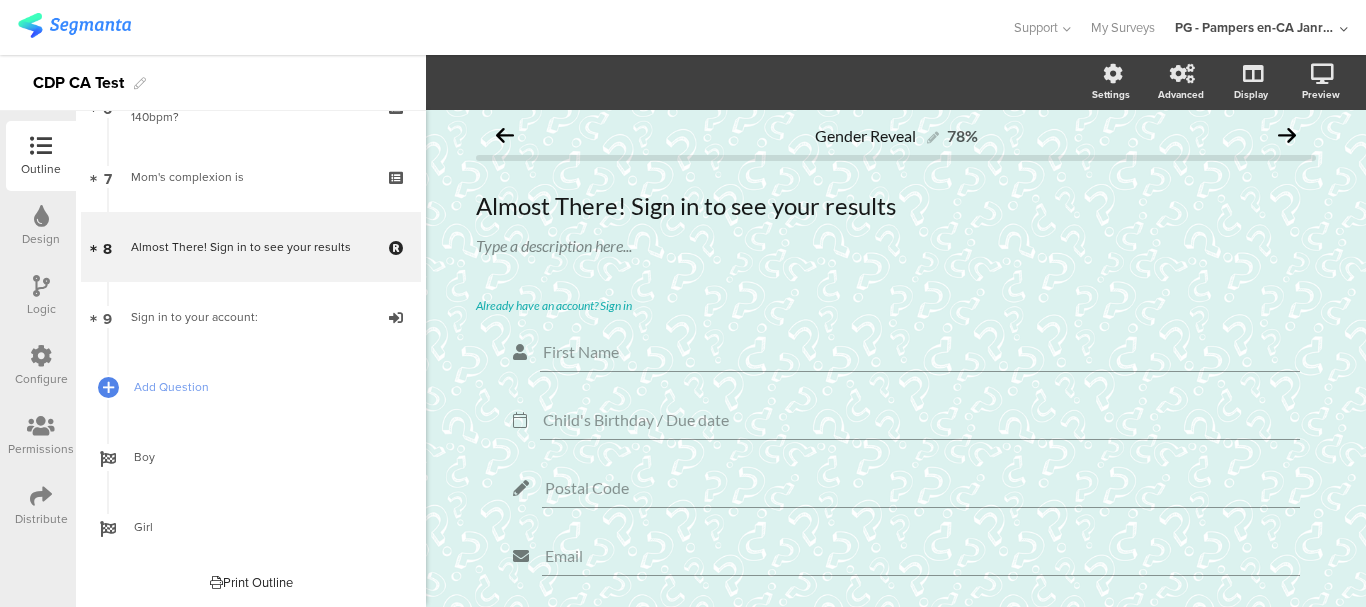 scroll, scrollTop: 0, scrollLeft: 0, axis: both 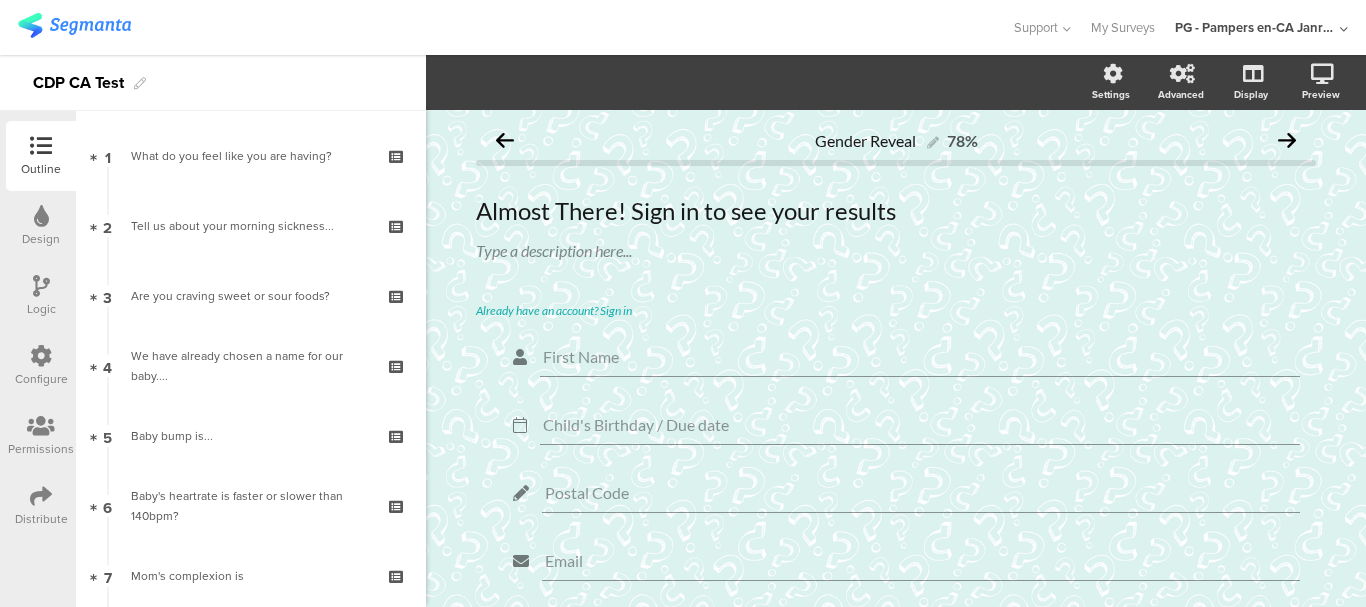 click on "Configure" at bounding box center (41, 169) 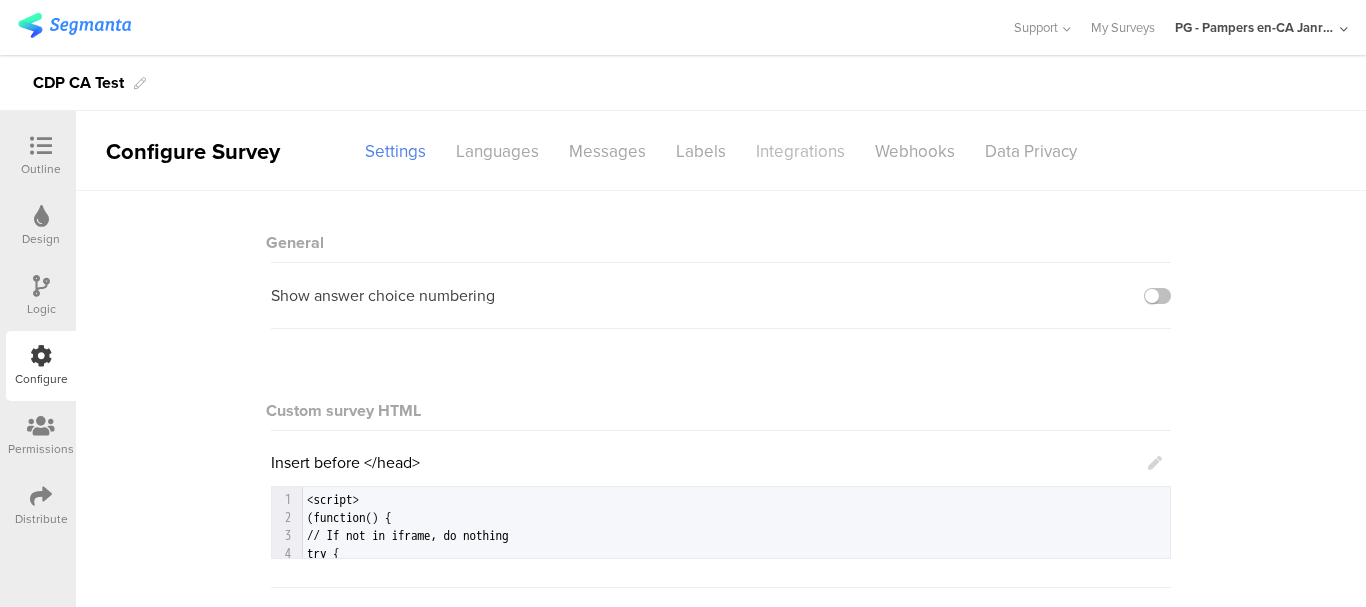 click on "Integrations" at bounding box center [395, 151] 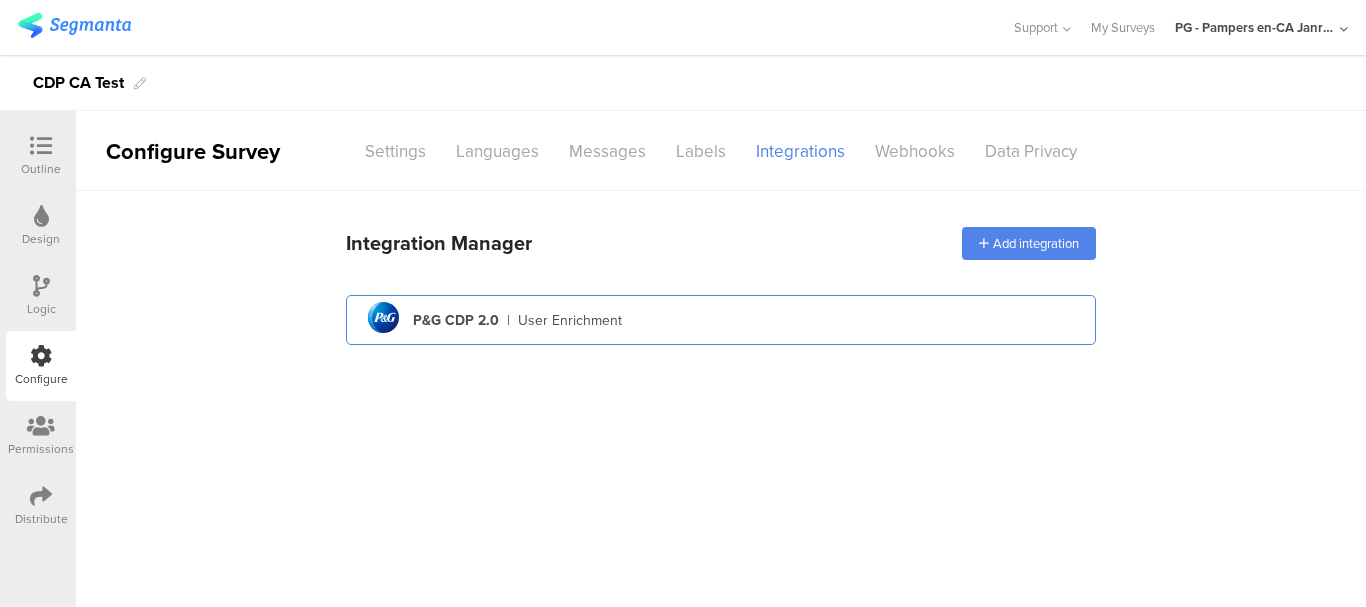 click on "pg logo                                                                         P&G CDP 2.0   |   User Enrichment" at bounding box center (721, 320) 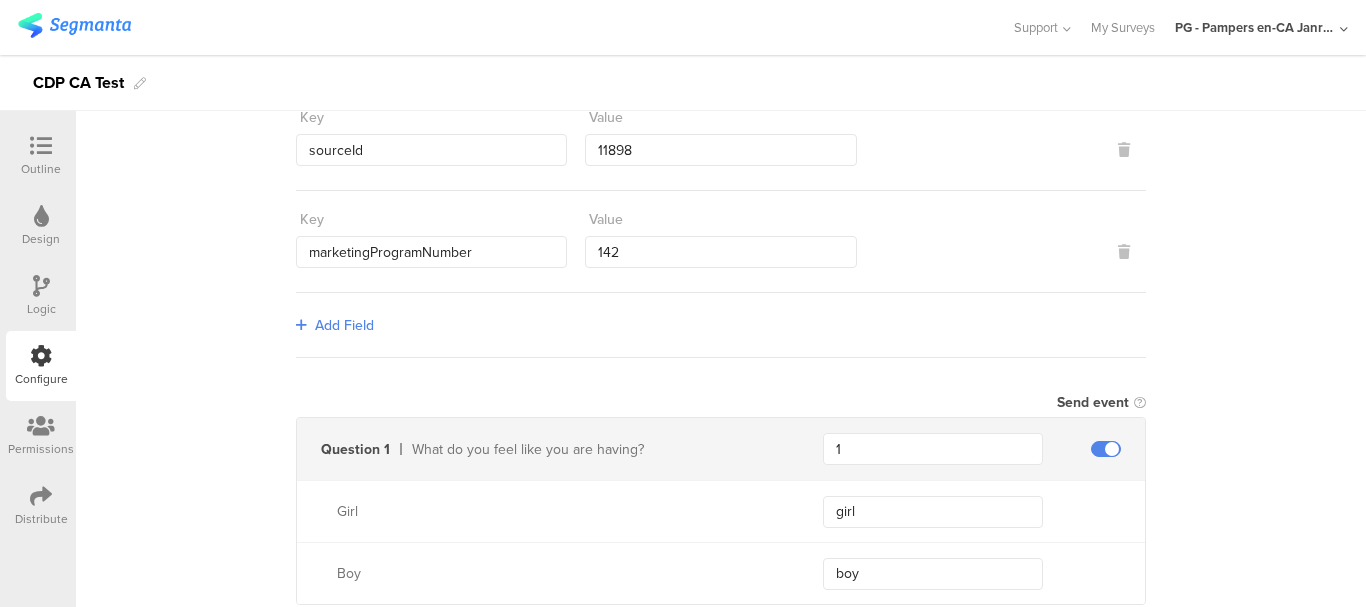 scroll, scrollTop: 0, scrollLeft: 0, axis: both 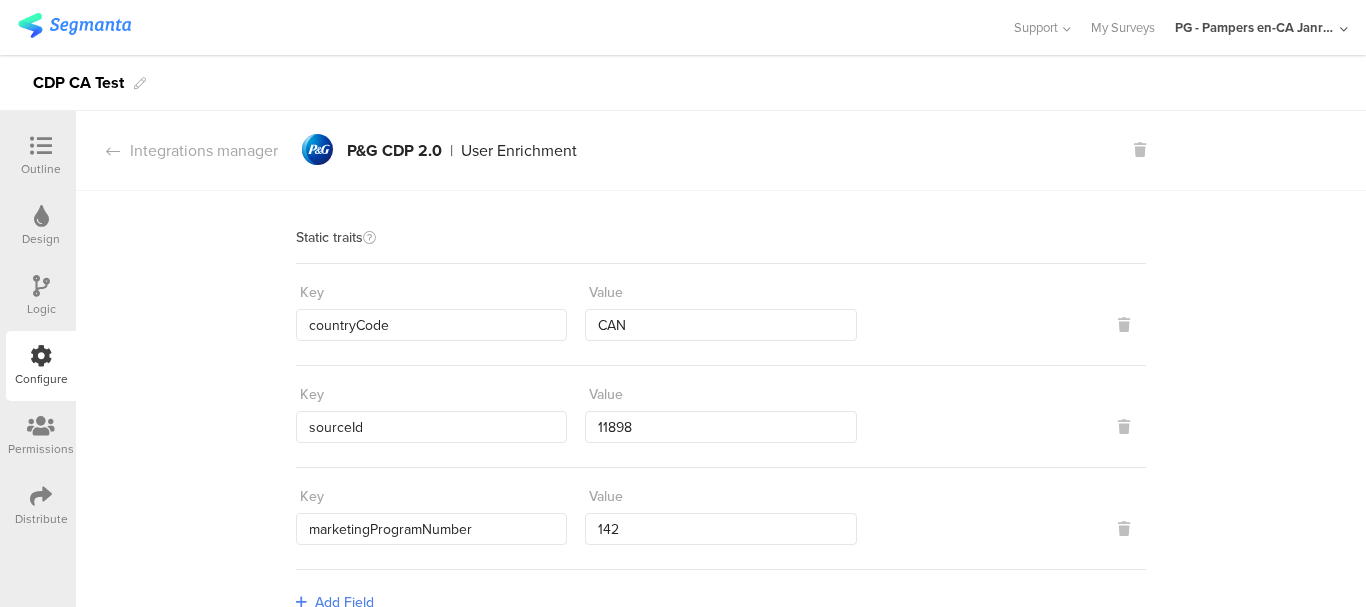 click at bounding box center [41, 146] 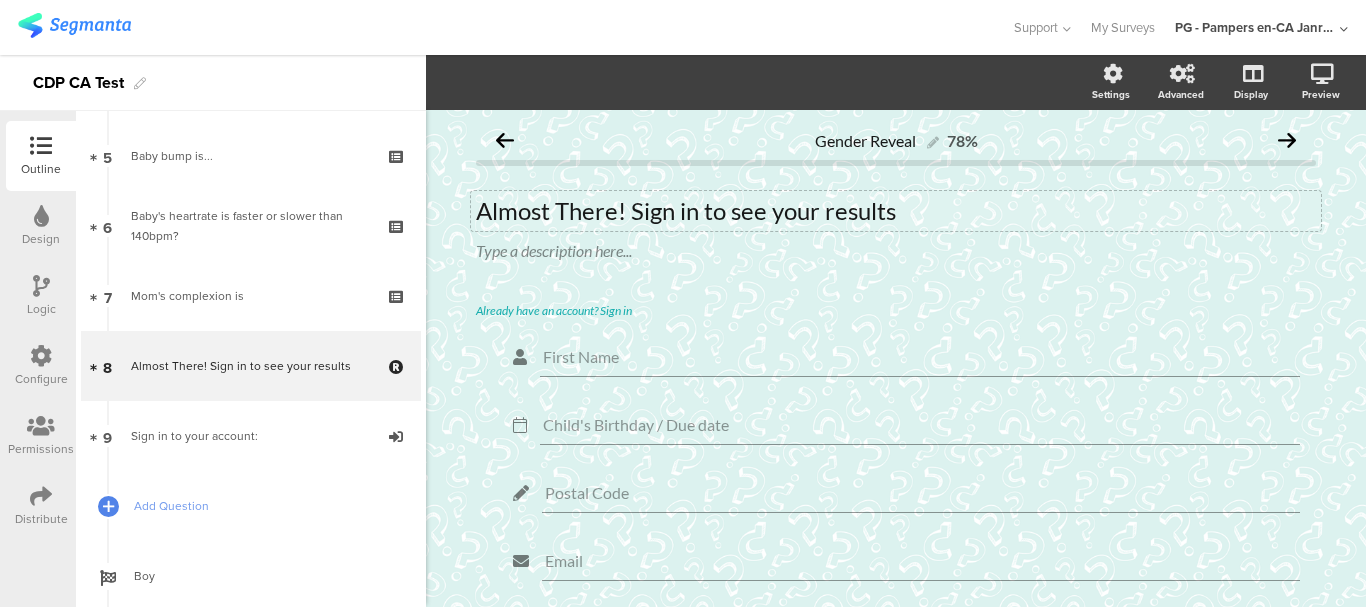 scroll, scrollTop: 287, scrollLeft: 0, axis: vertical 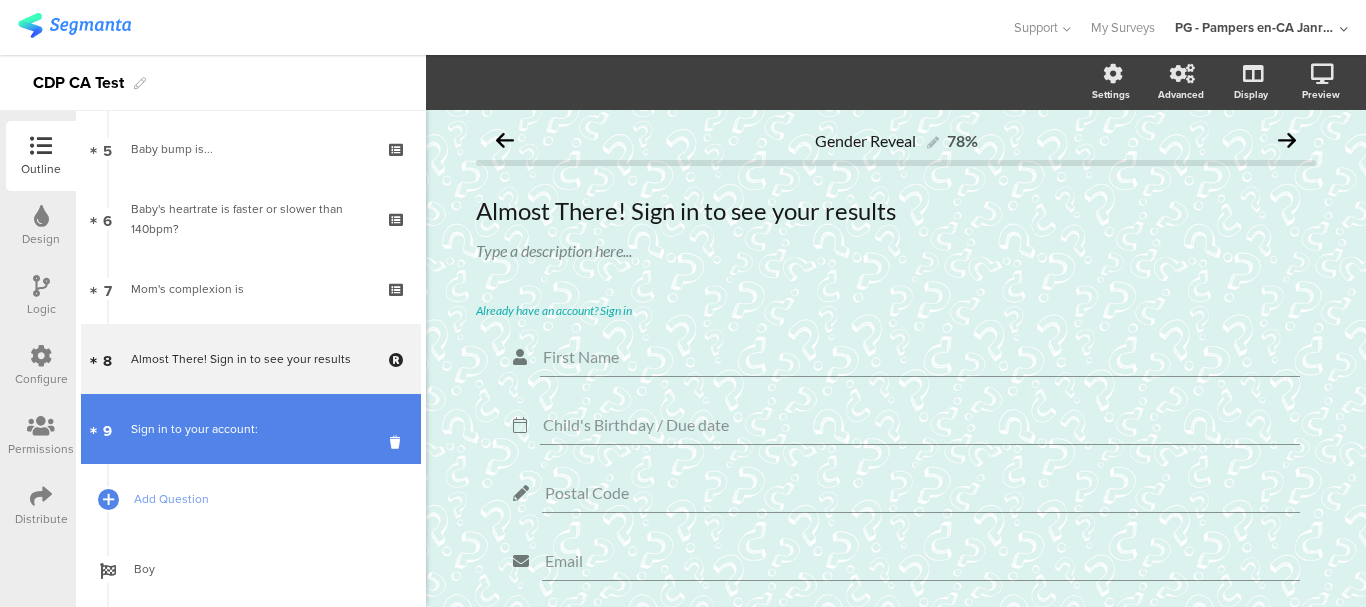 click on "Sign in to your account:" at bounding box center [250, 429] 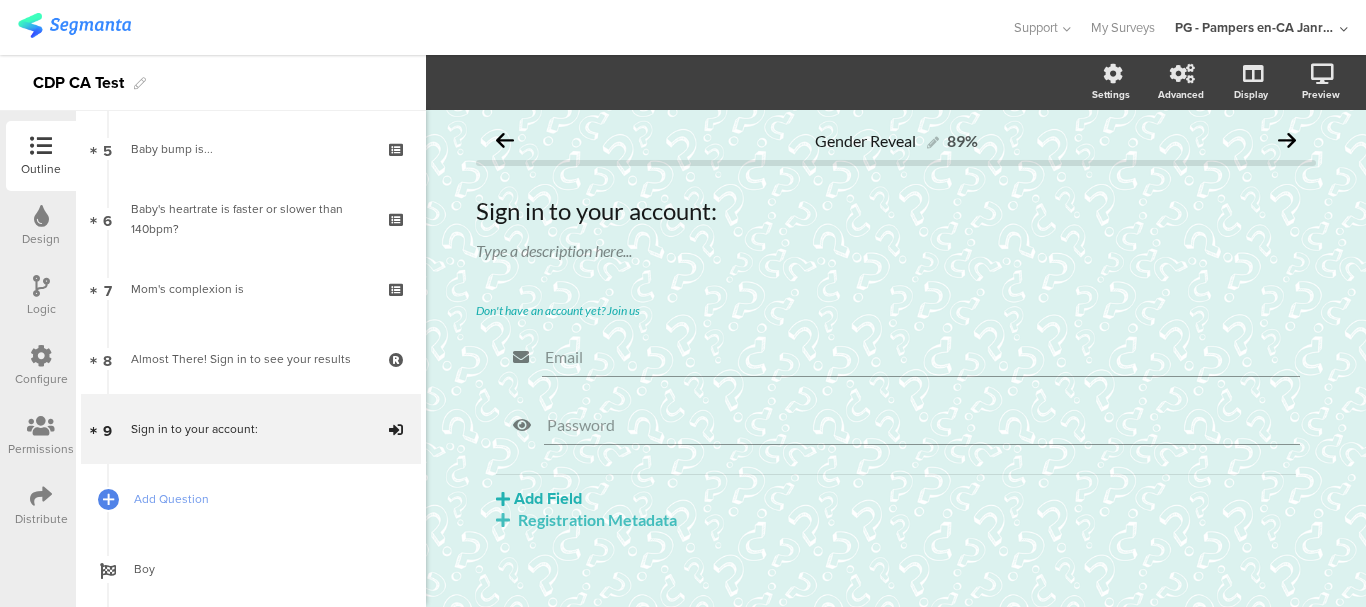 click at bounding box center (41, 356) 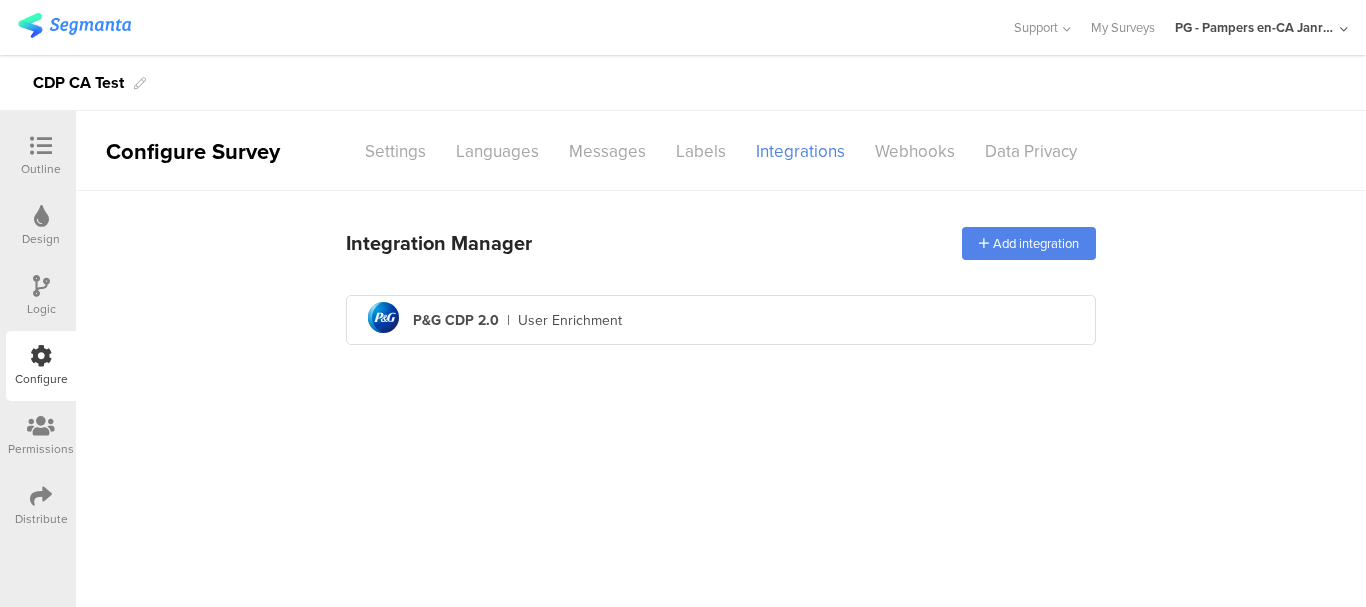 click on "pg logo                                                                         P&G CDP 2.0   |   User Enrichment" at bounding box center [721, 320] 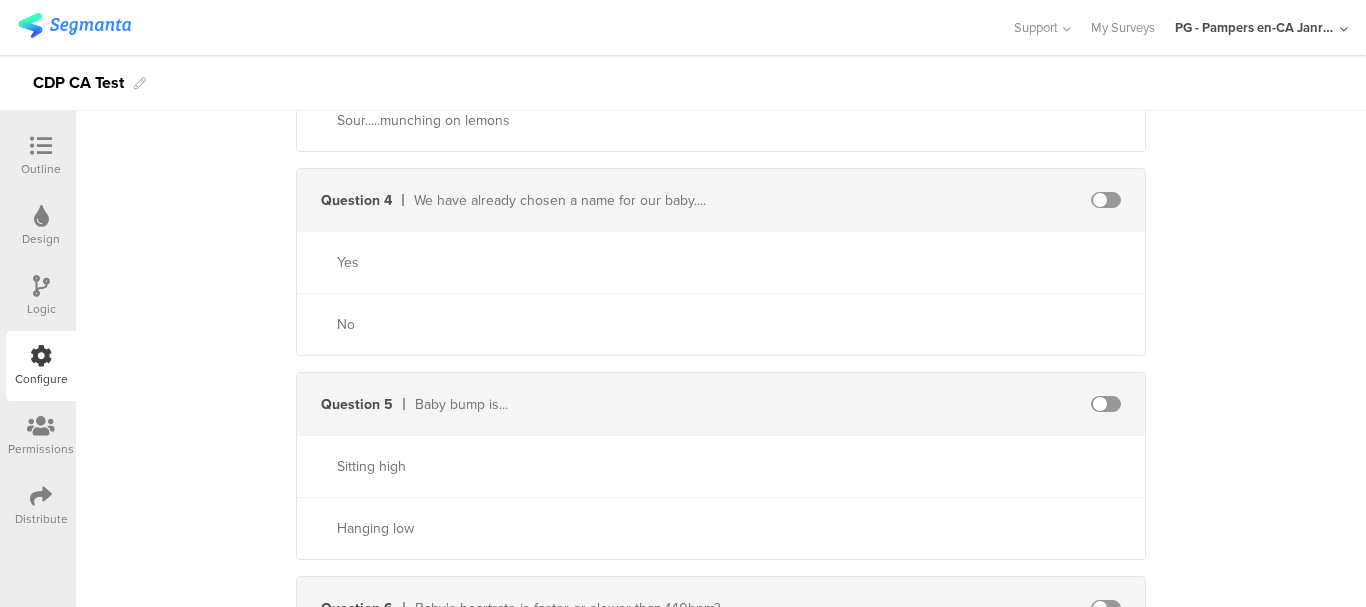 scroll, scrollTop: 1222, scrollLeft: 0, axis: vertical 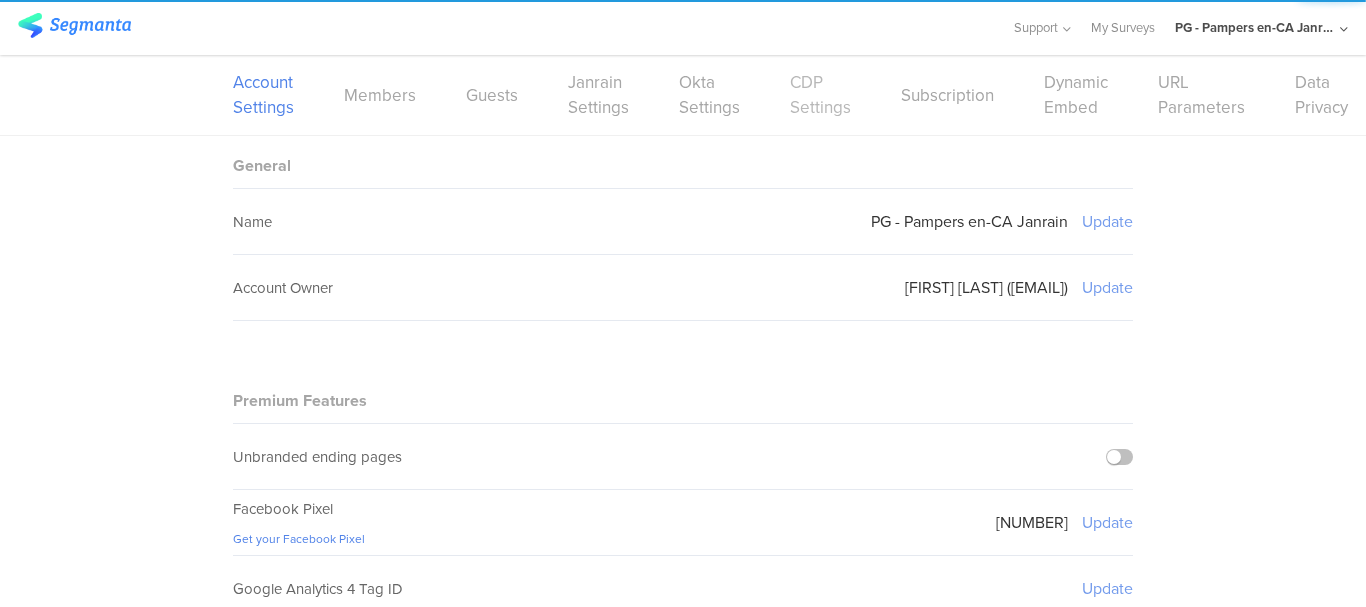 click on "CDP Settings" at bounding box center [820, 95] 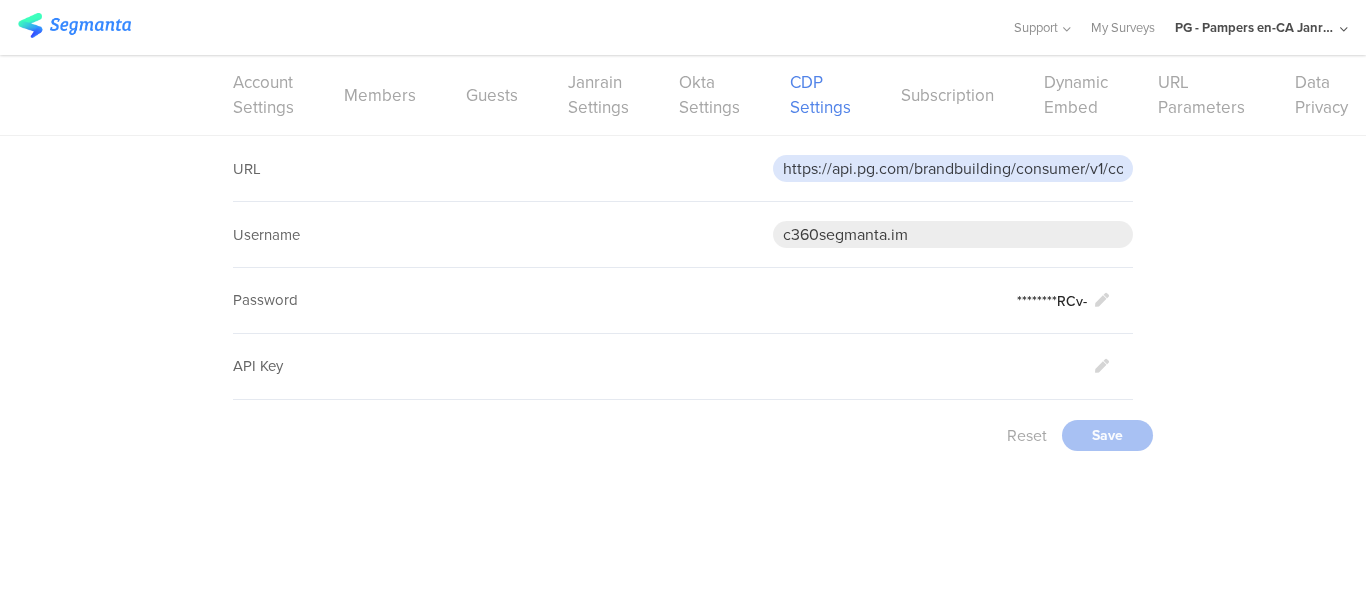 click on "https://api.pg.com/brandbuilding/consumer/v1/consumerevents" at bounding box center (953, 168) 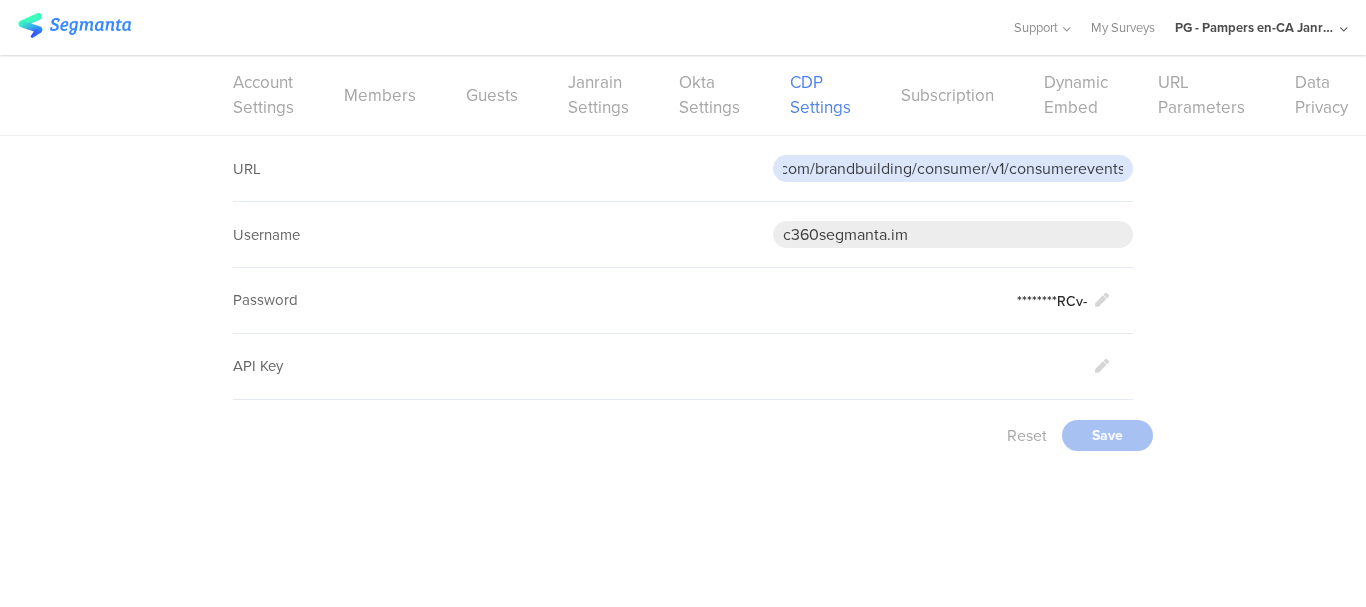 scroll, scrollTop: 0, scrollLeft: 0, axis: both 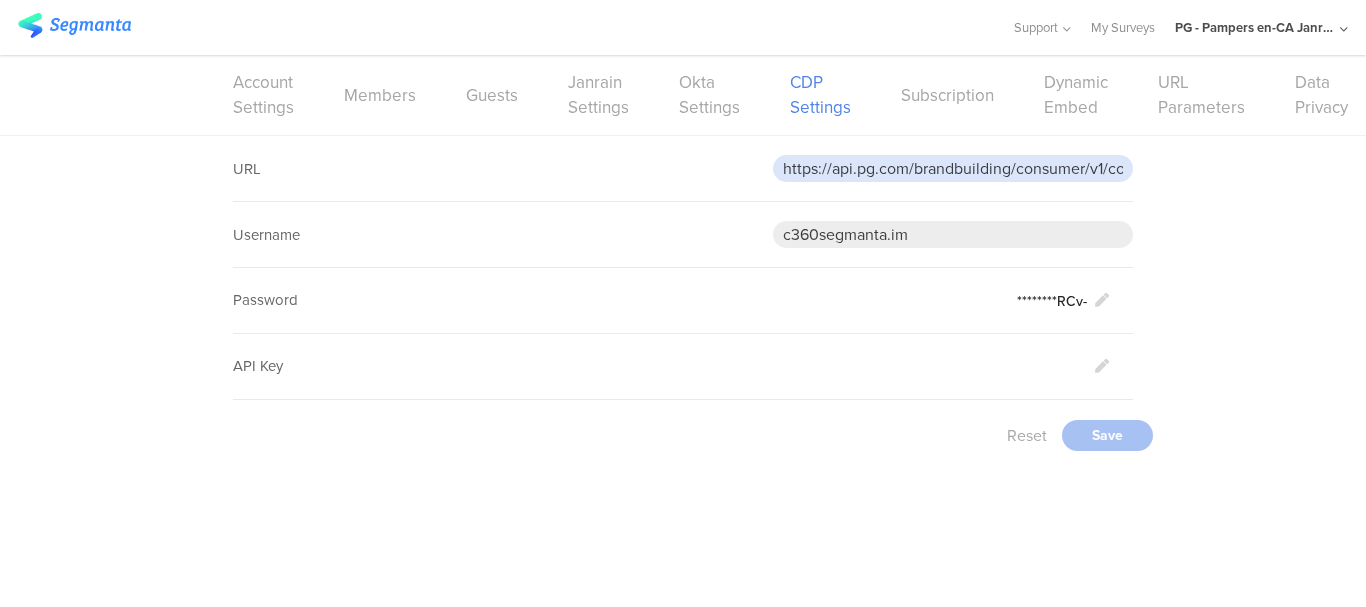 click on "https://api.pg.com/brandbuilding/consumer/v1/consumerevents" at bounding box center [953, 168] 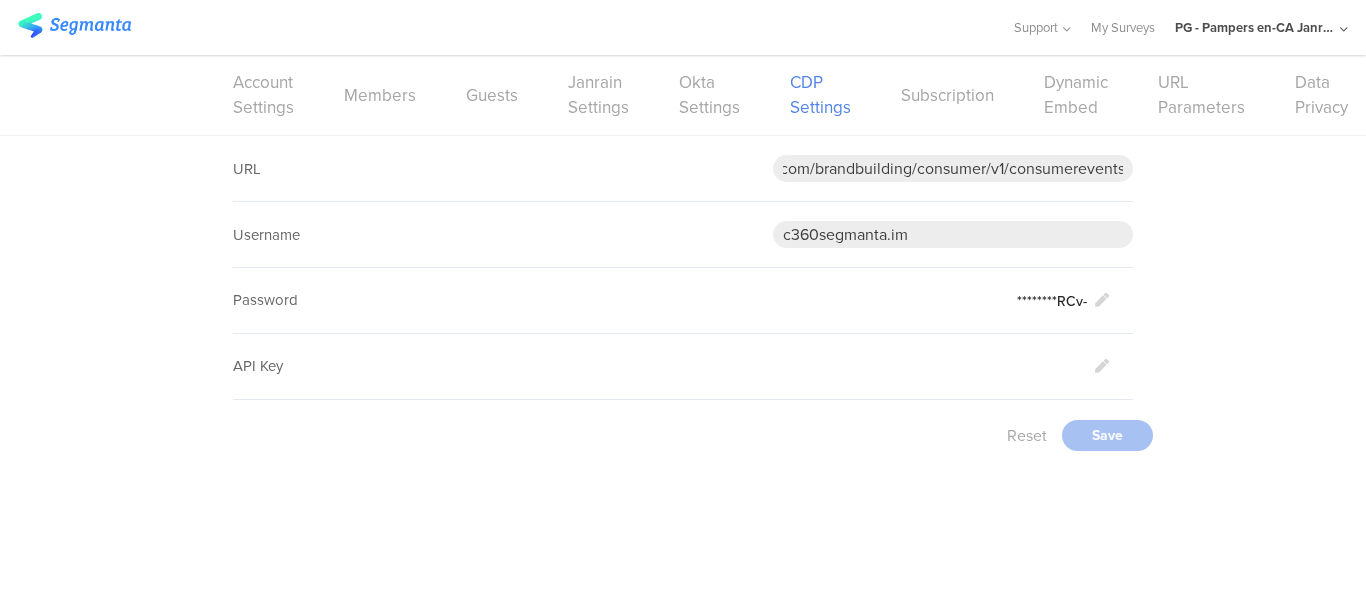 scroll, scrollTop: 0, scrollLeft: 0, axis: both 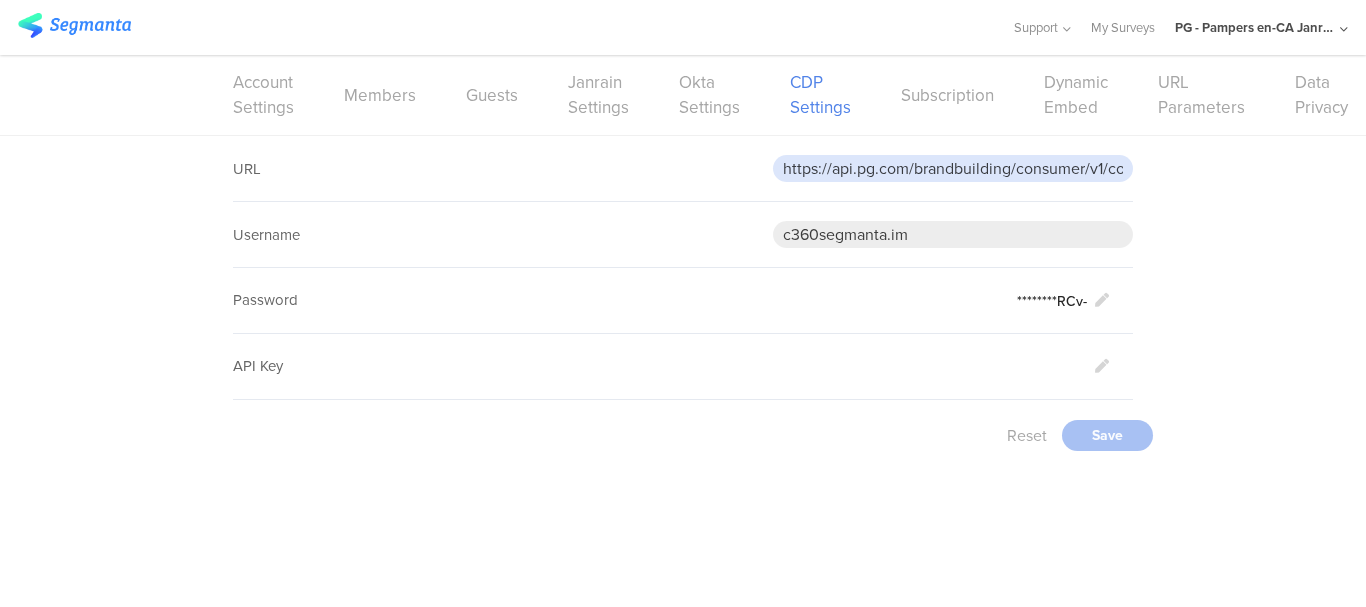 click on "https://api.pg.com/brandbuilding/consumer/v1/consumerevents" at bounding box center [953, 168] 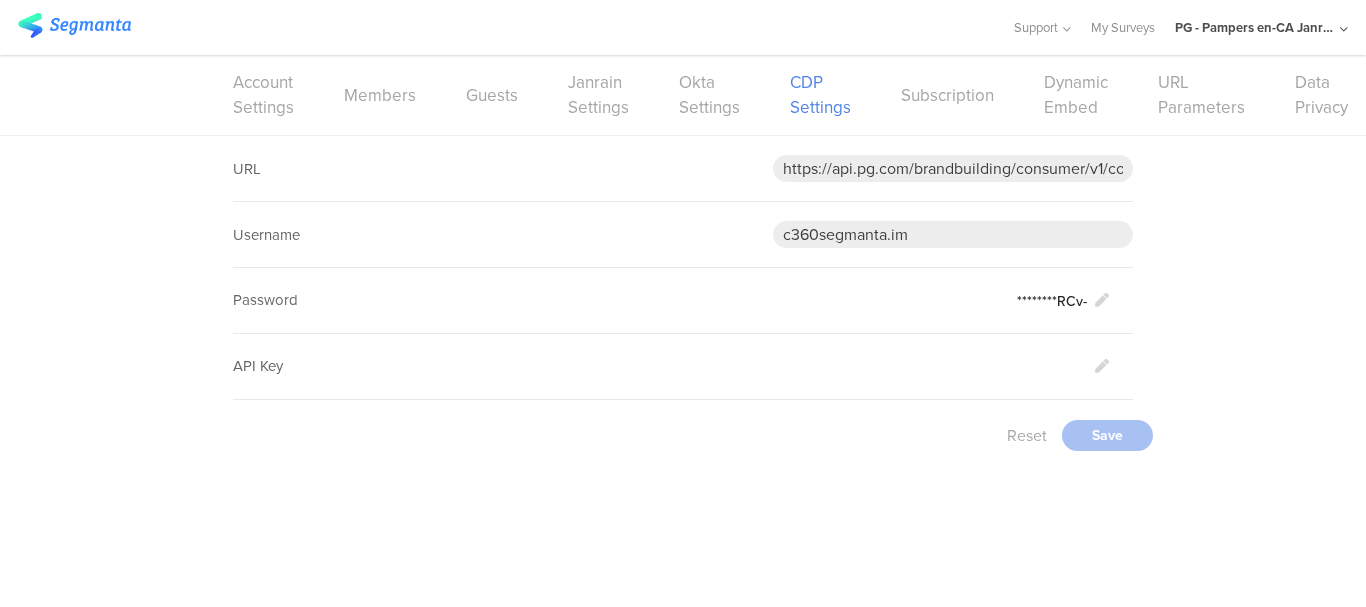 click on "URL
https://api.pg.com/brandbuilding/consumer/v1/consumerevents
Username
c360segmanta.im
Set Password   Cancel     Save     Password
********RCv-
Set API Key   Cancel     Save     API Key
Reset
Save" at bounding box center [683, 303] 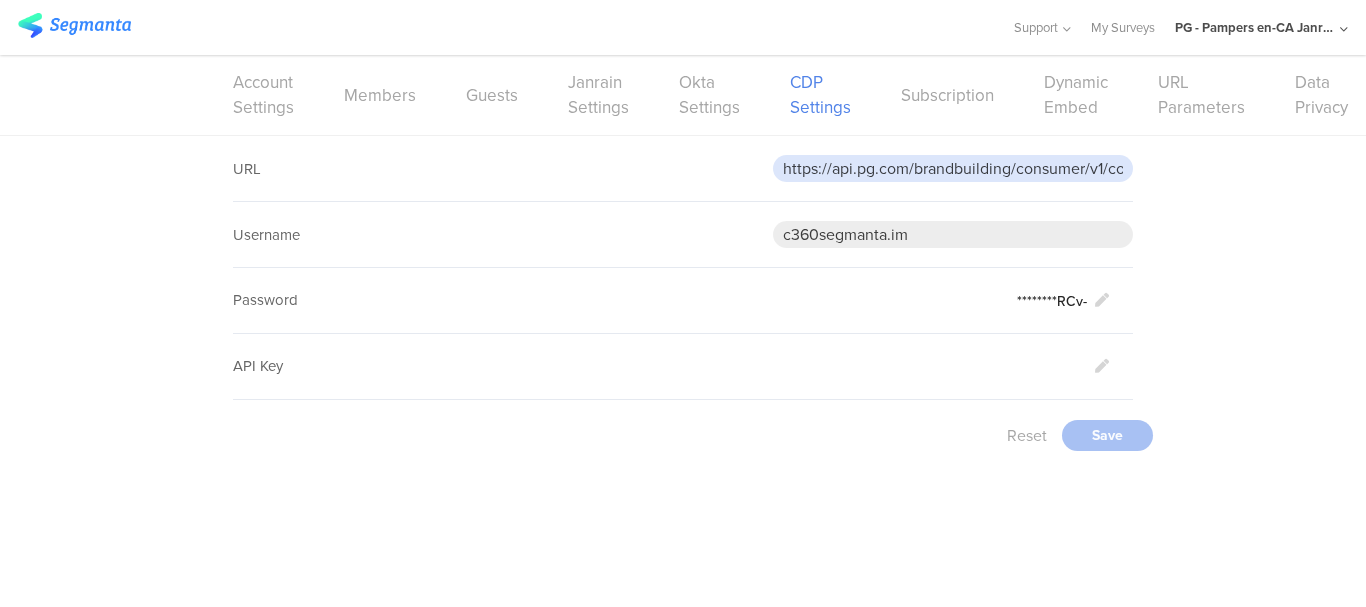 click on "https://api.pg.com/brandbuilding/consumer/v1/consumerevents" at bounding box center (953, 168) 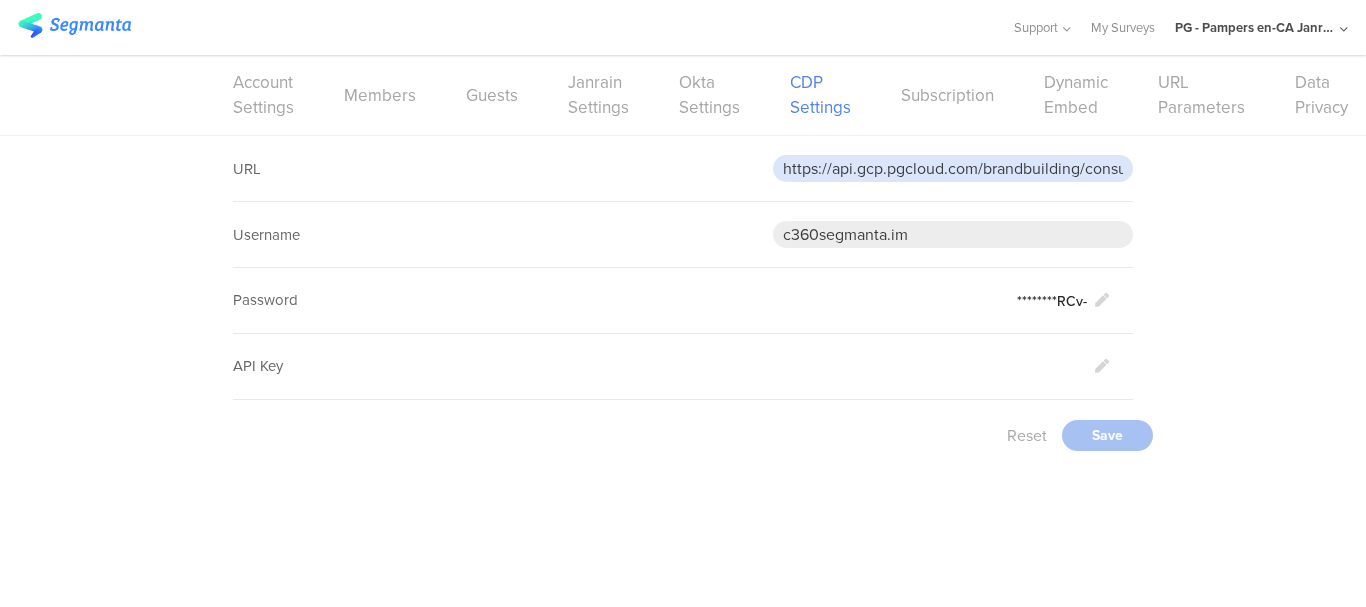 scroll, scrollTop: 0, scrollLeft: 211, axis: horizontal 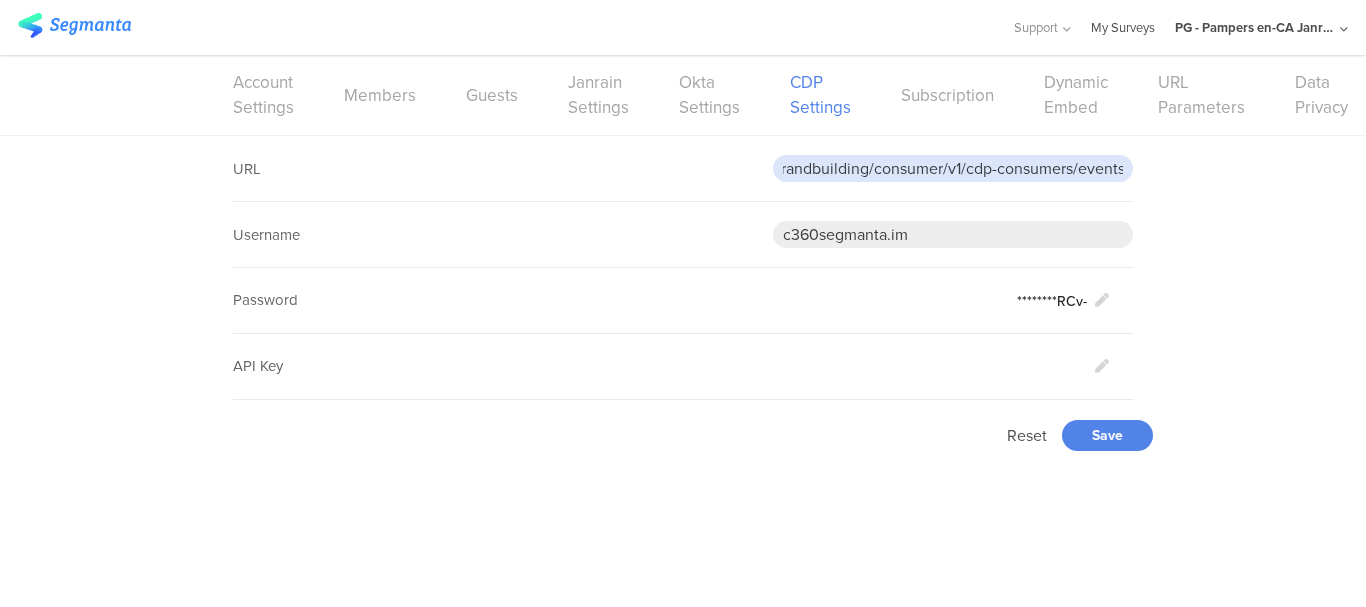 type on "https://api.gcp.pgcloud.com/brandbuilding/consumer/v1/cdp-consumers/events" 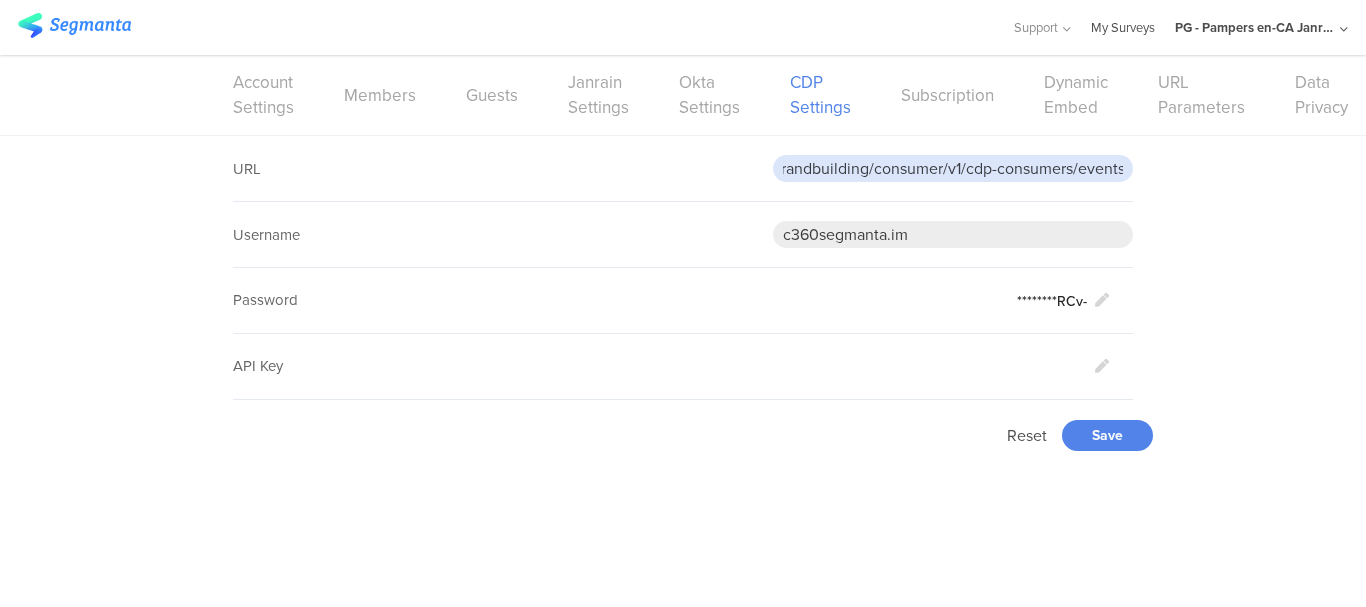 scroll, scrollTop: 0, scrollLeft: 0, axis: both 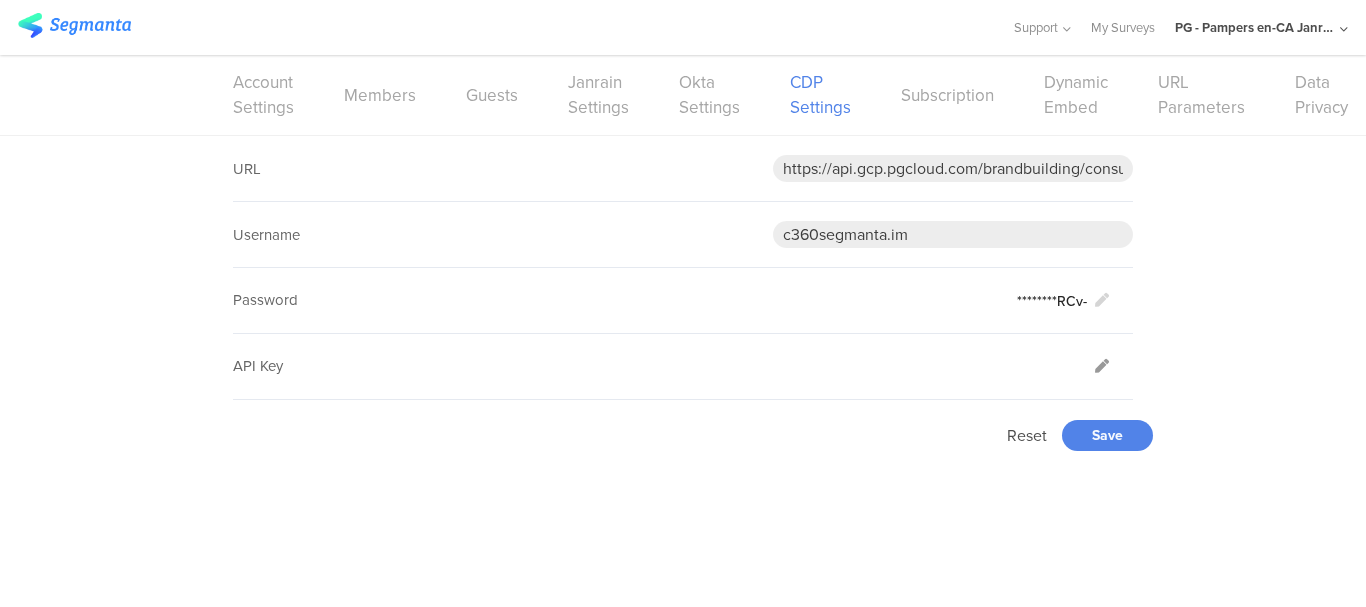 click at bounding box center (1102, 300) 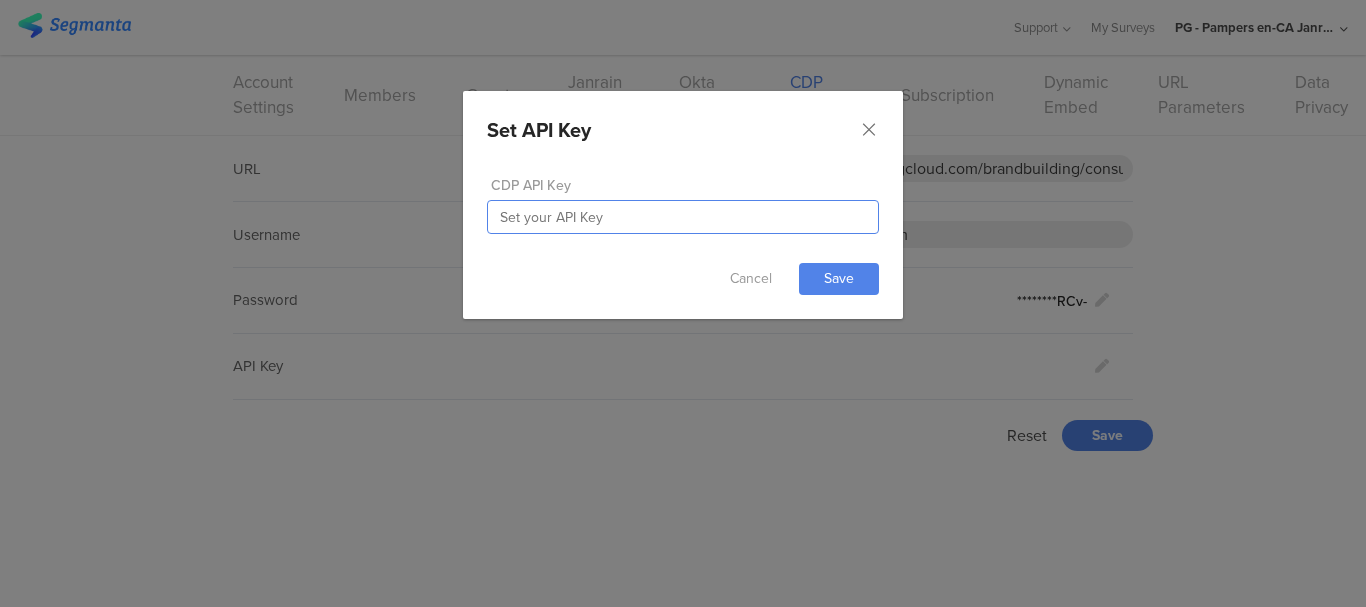 click at bounding box center (683, 217) 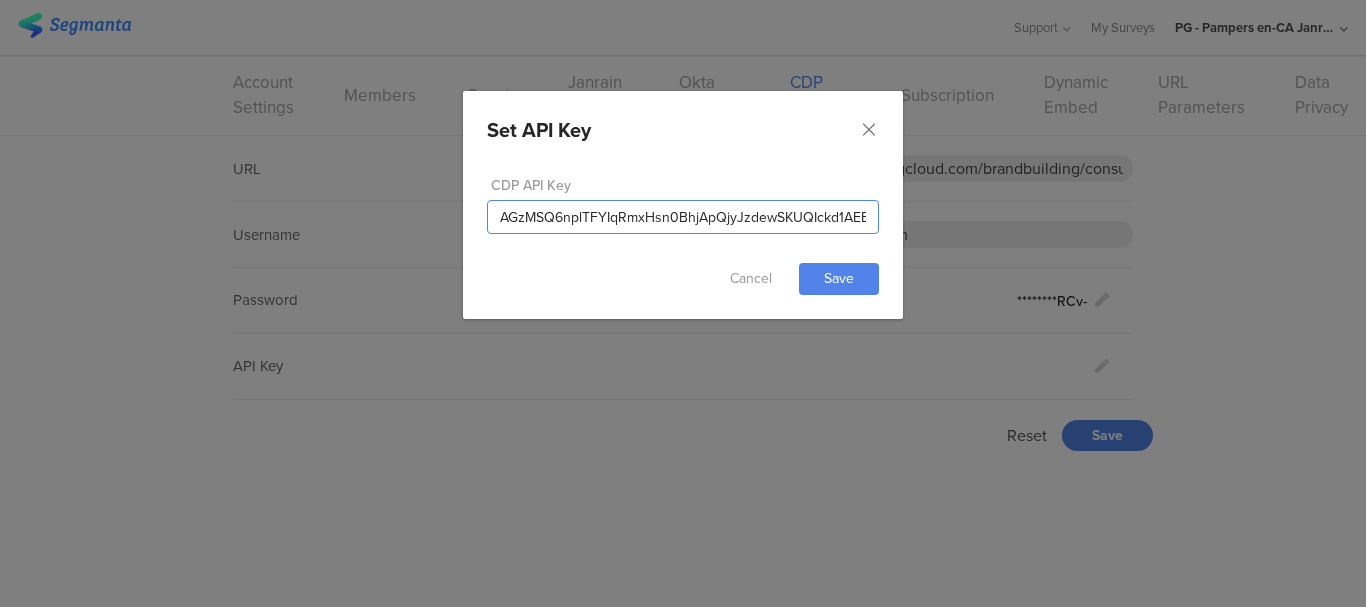 scroll, scrollTop: 0, scrollLeft: 14, axis: horizontal 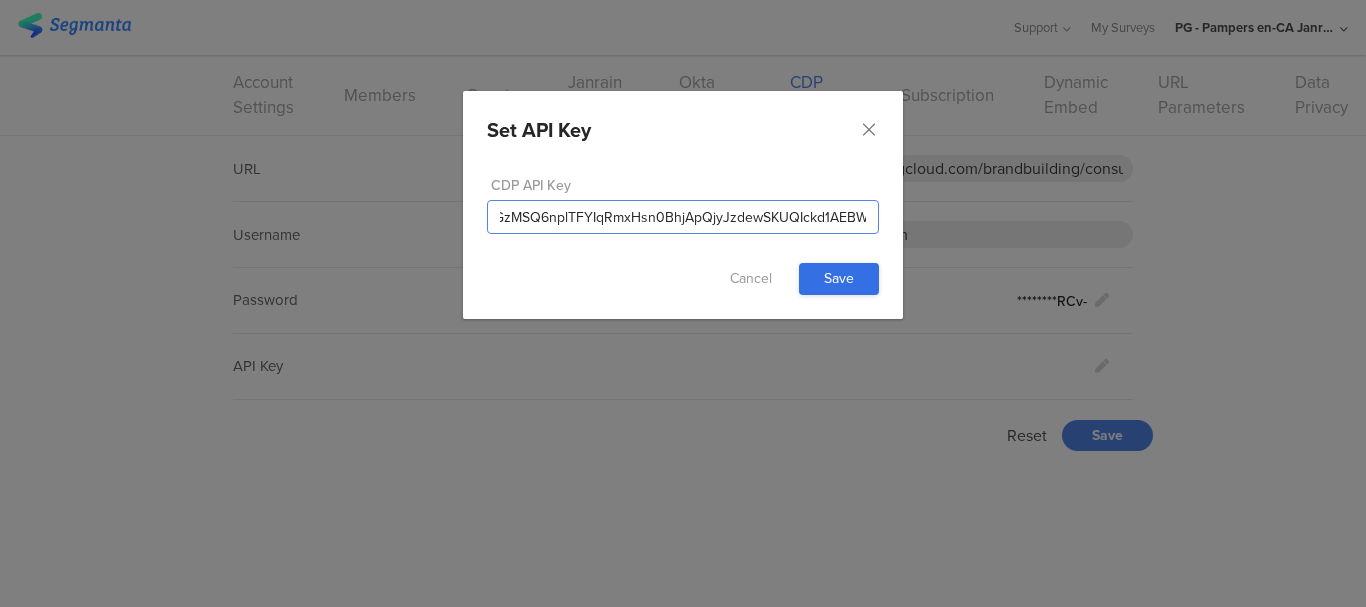 type on "AGzMSQ6nplTFYIqRmxHsn0BhjApQjyJzdewSKUQIckd1AEBW" 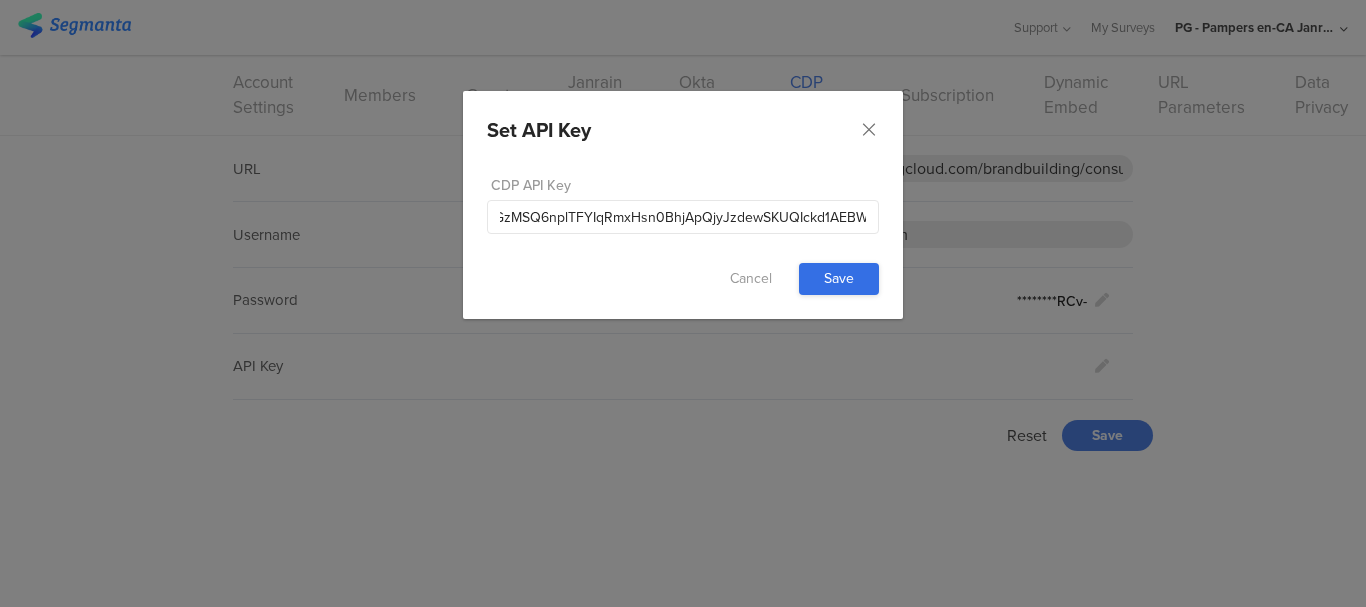 click on "Save" at bounding box center [0, 0] 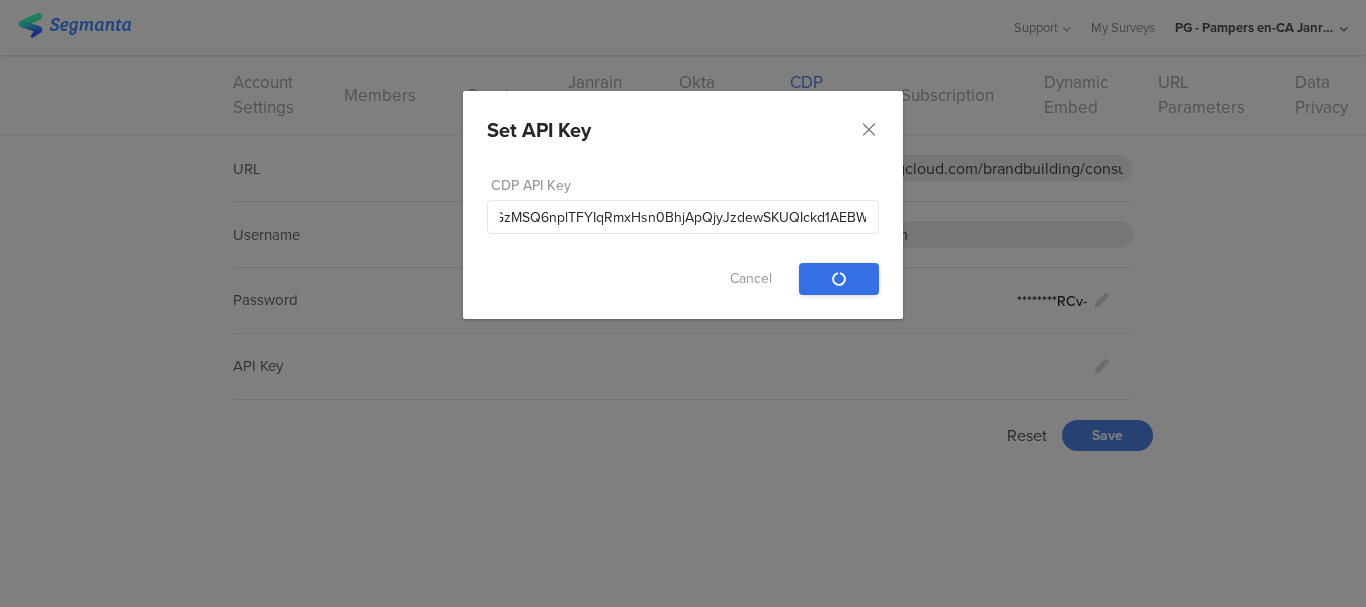 scroll, scrollTop: 0, scrollLeft: 0, axis: both 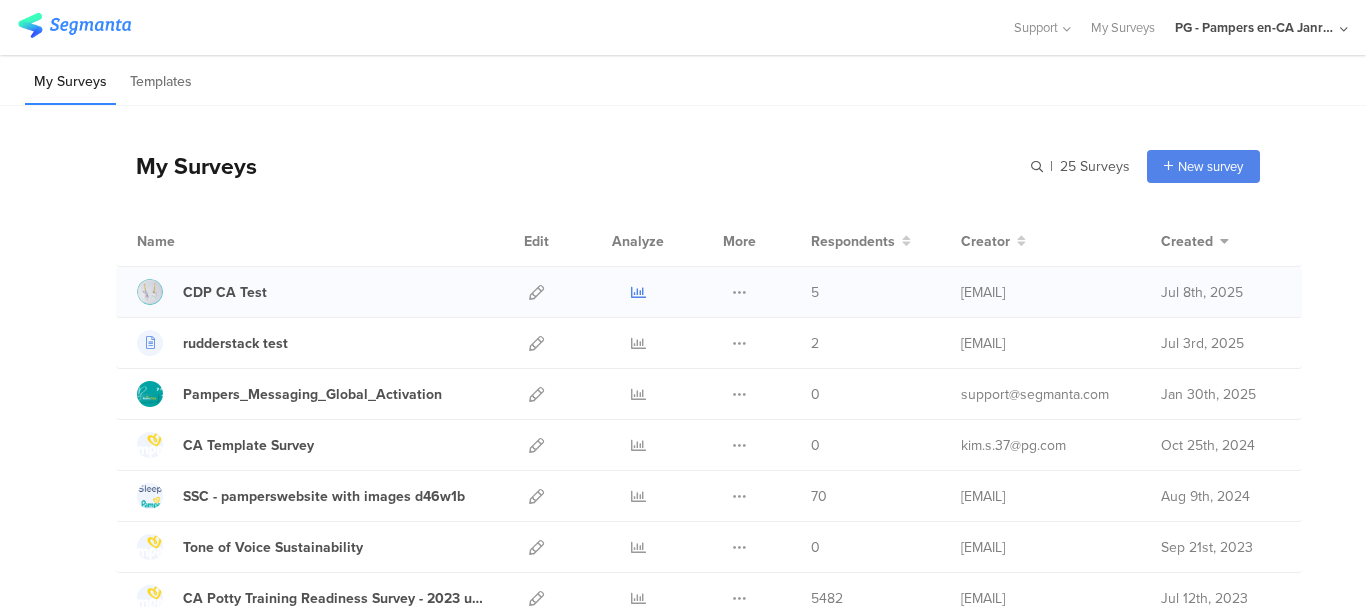click at bounding box center [638, 292] 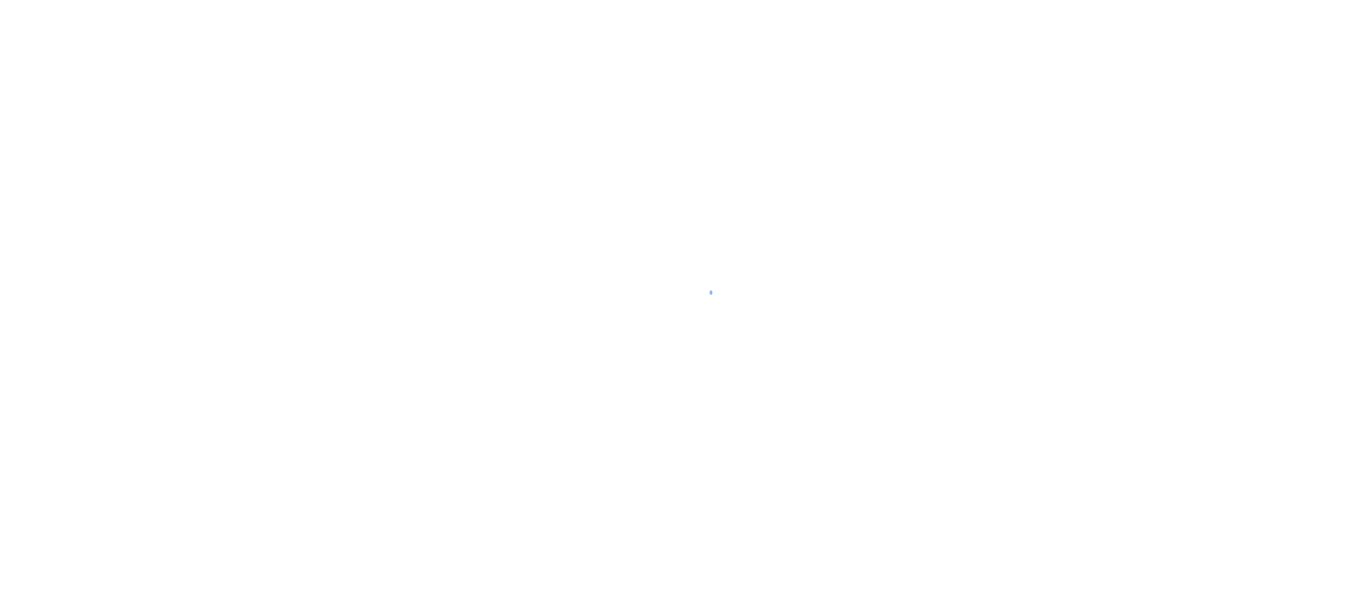 scroll, scrollTop: 0, scrollLeft: 0, axis: both 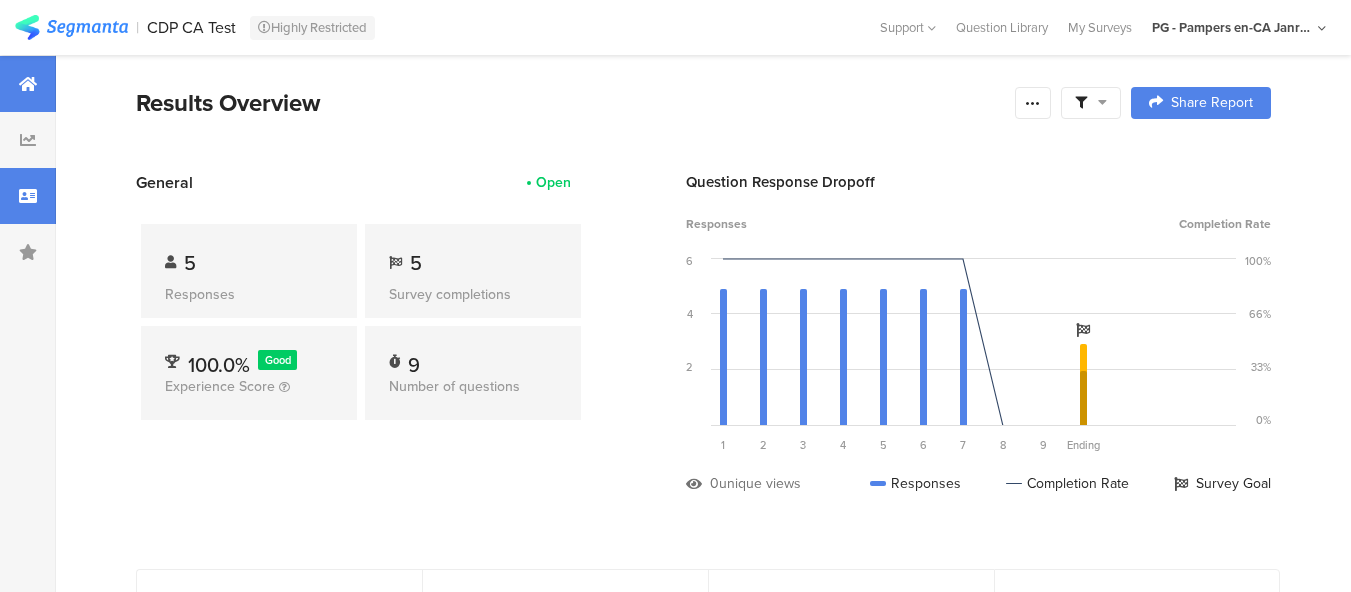 click at bounding box center (28, 196) 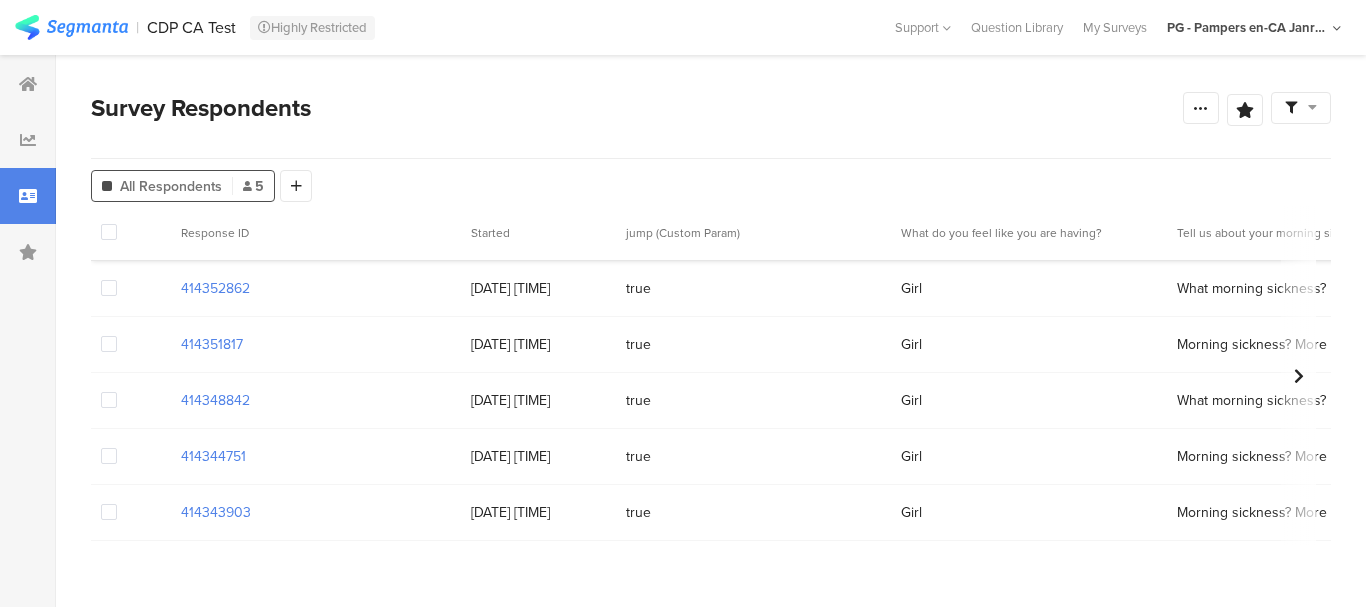 scroll, scrollTop: 0, scrollLeft: 0, axis: both 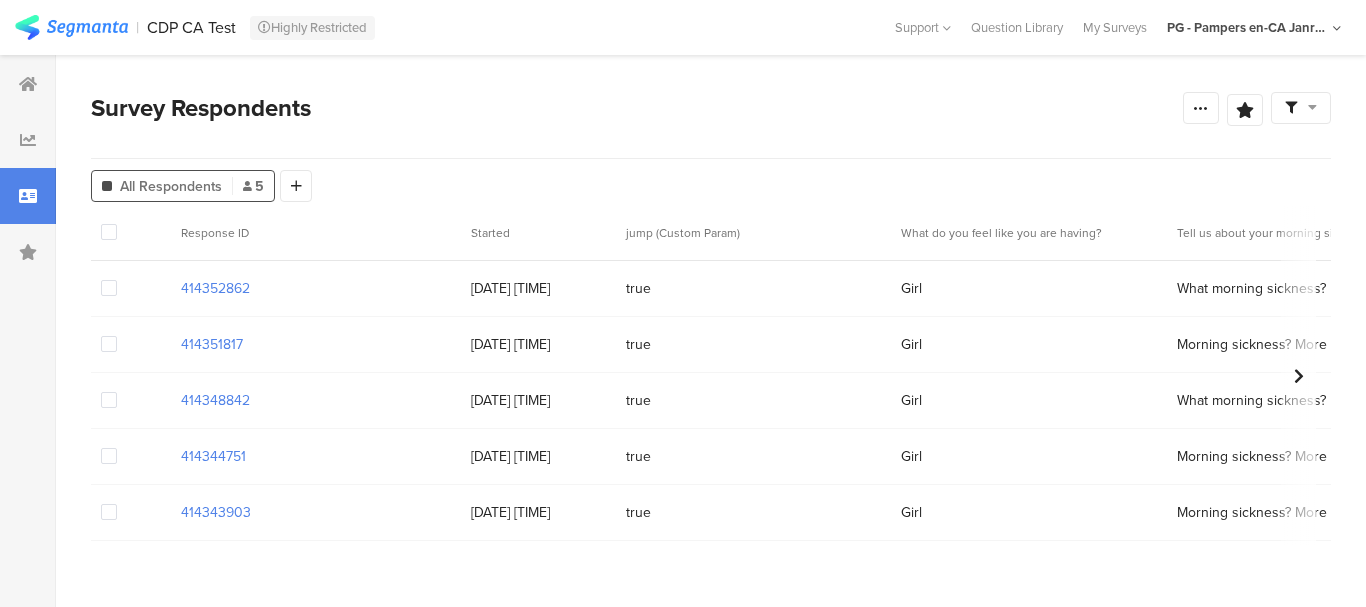 drag, startPoint x: 254, startPoint y: 290, endPoint x: 174, endPoint y: 294, distance: 80.09994 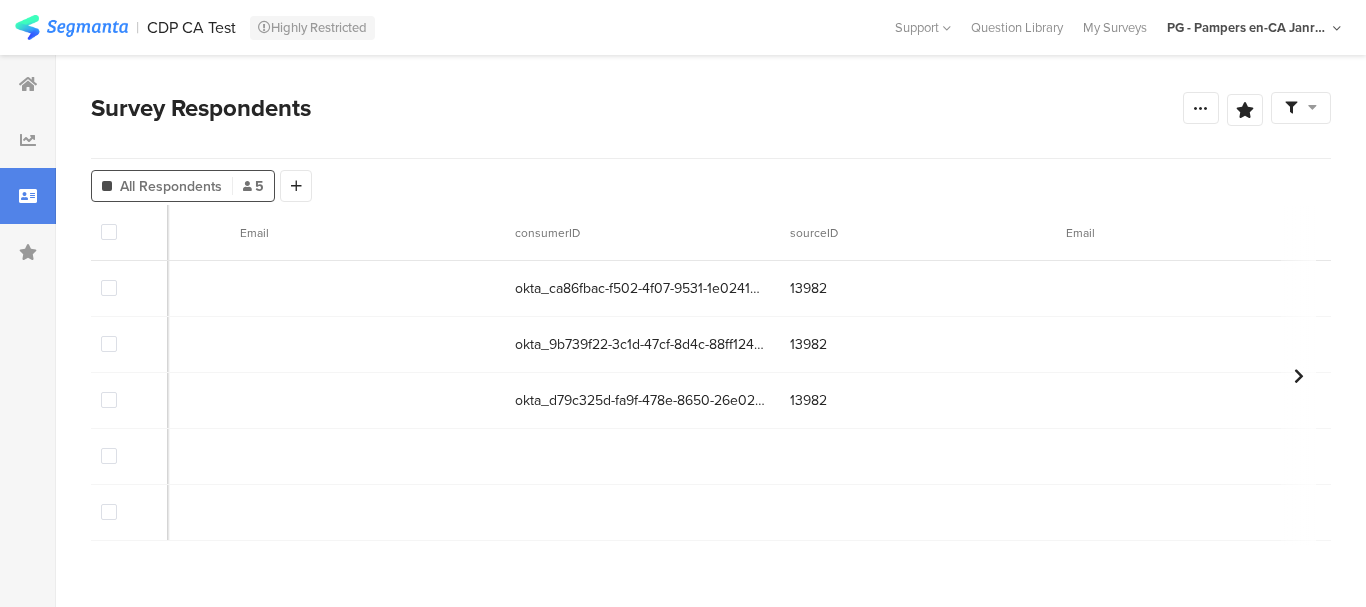 scroll, scrollTop: 0, scrollLeft: 0, axis: both 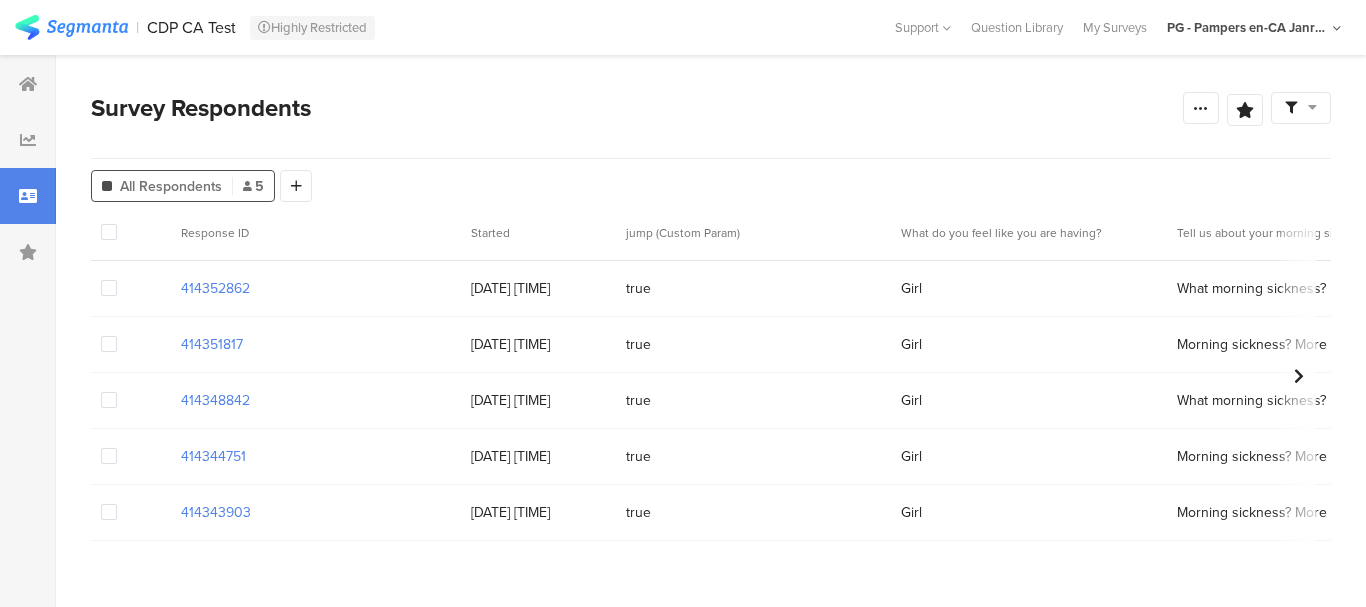 copy on "414352862" 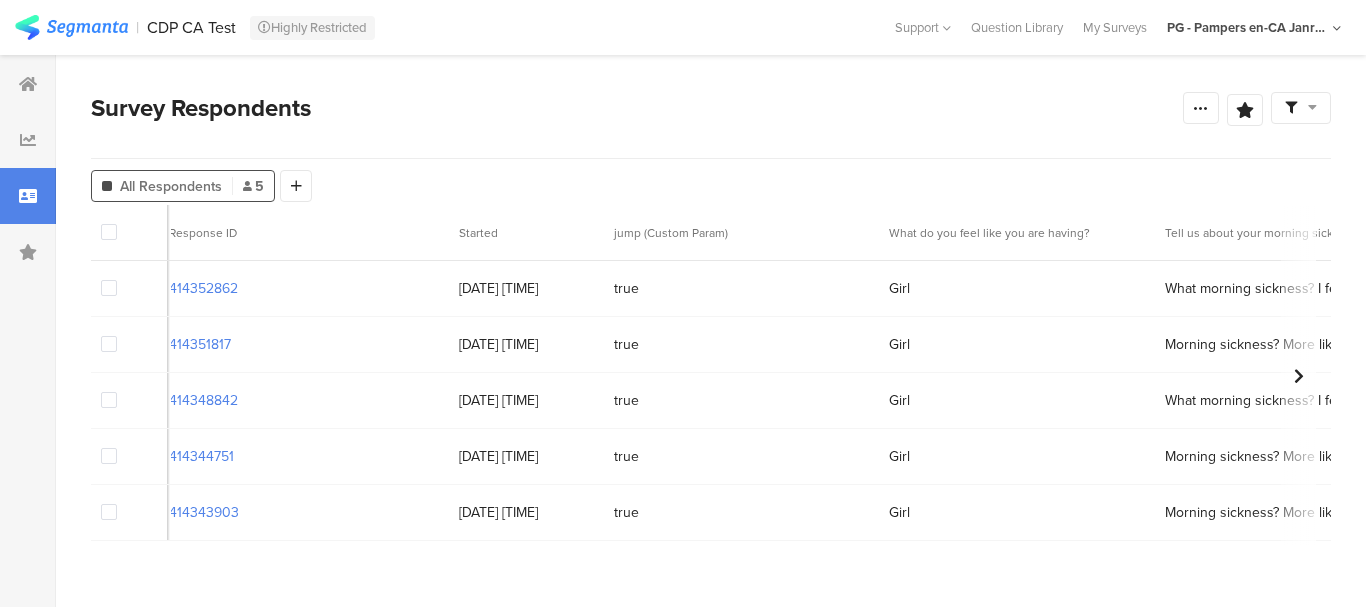scroll, scrollTop: 0, scrollLeft: 0, axis: both 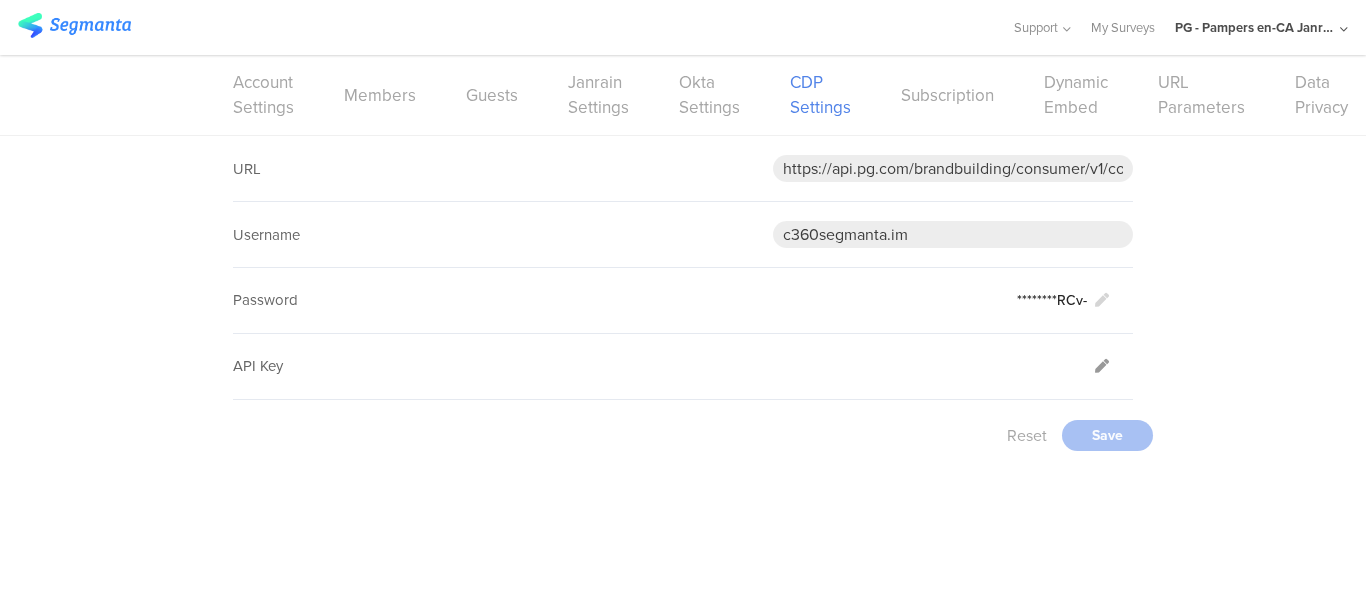 click at bounding box center [1102, 300] 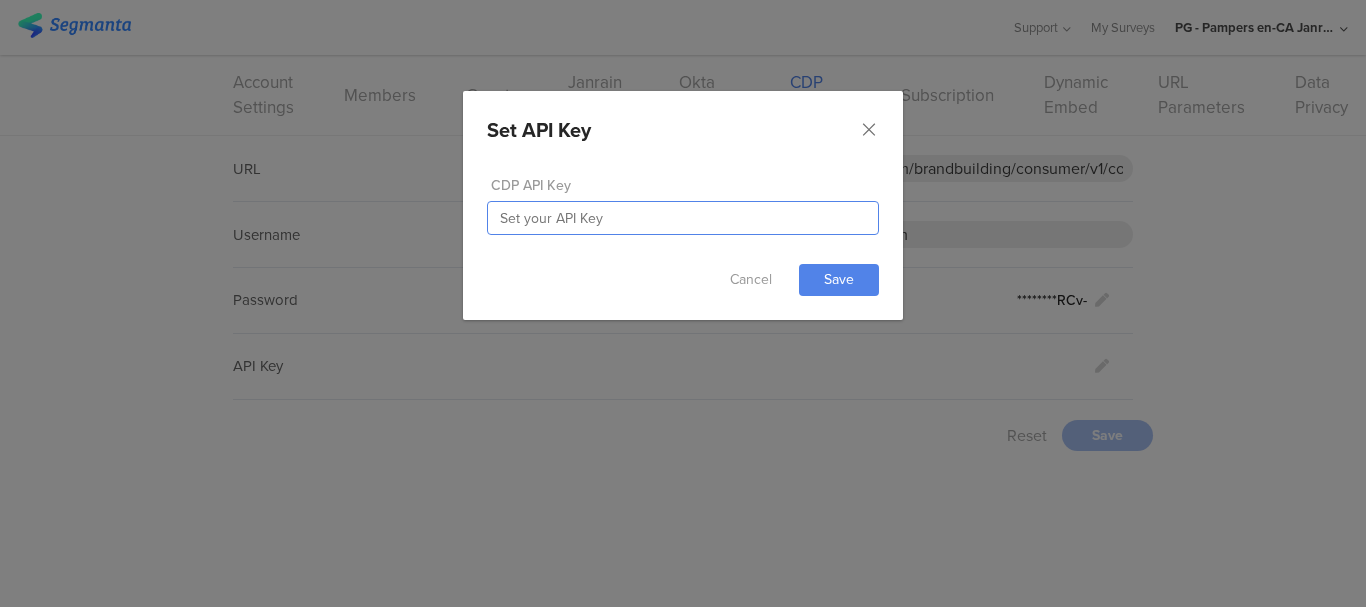 click at bounding box center [683, 218] 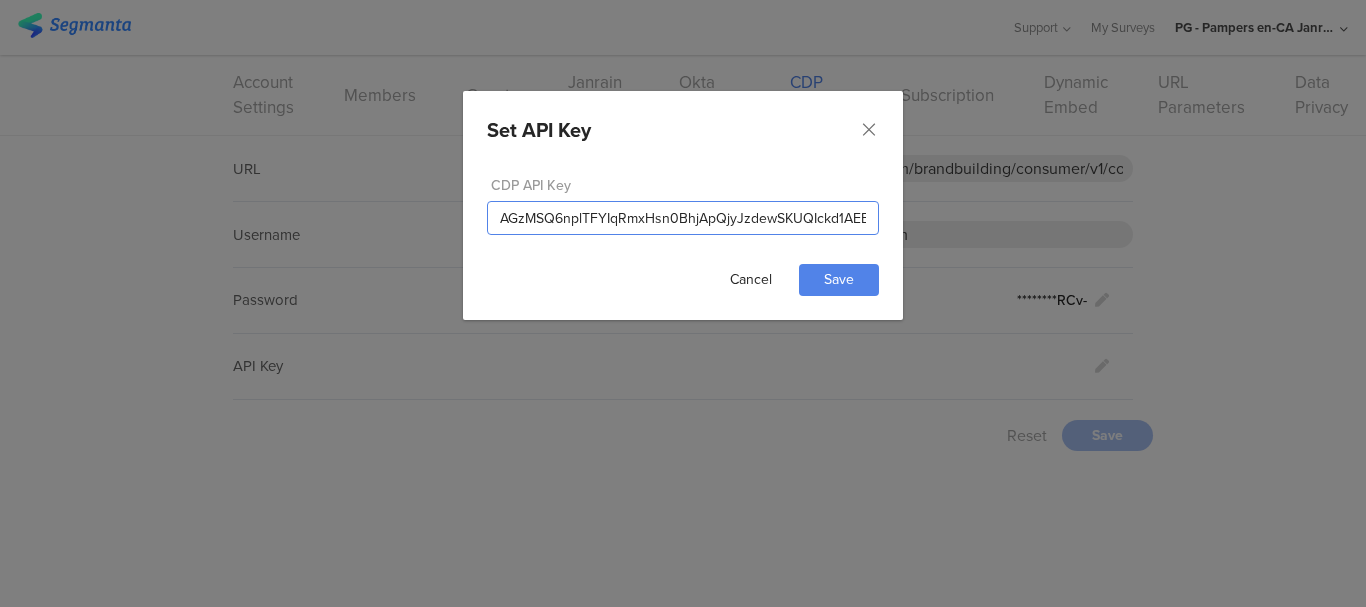 scroll, scrollTop: 0, scrollLeft: 14, axis: horizontal 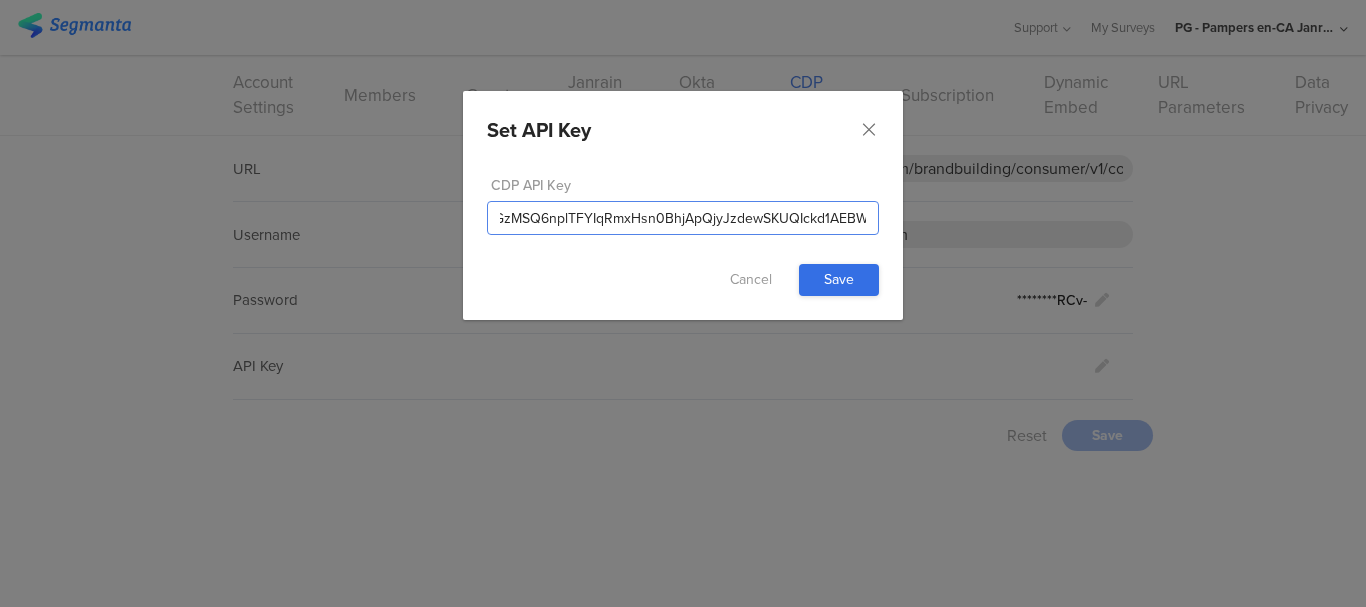 type on "AGzMSQ6nplTFYIqRmxHsn0BhjApQjyJzdewSKUQIckd1AEBW" 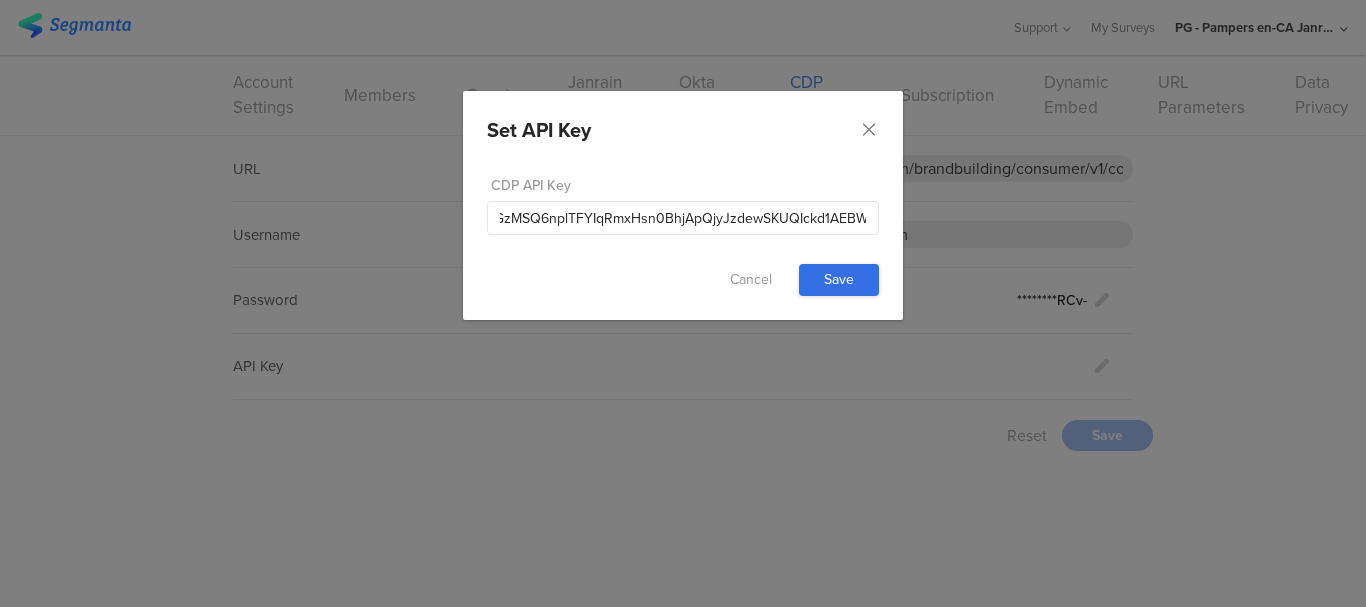 click on "Save" at bounding box center [0, 0] 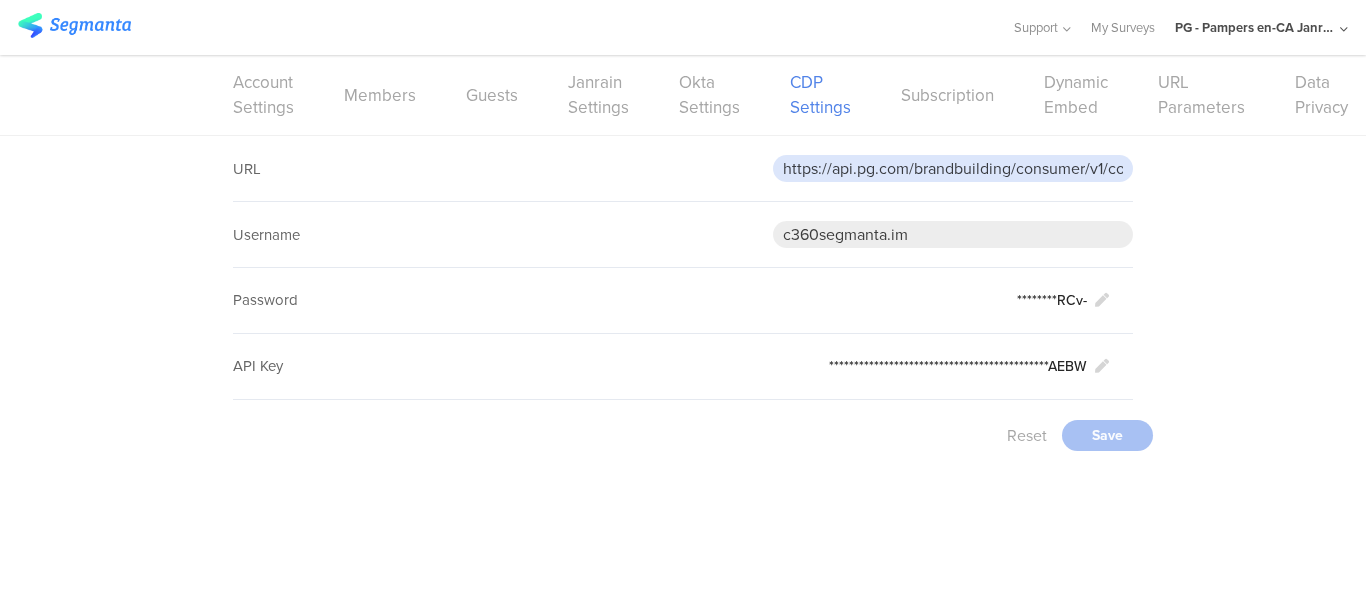 click on "https://api.pg.com/brandbuilding/consumer/v1/consumerevents" at bounding box center [953, 168] 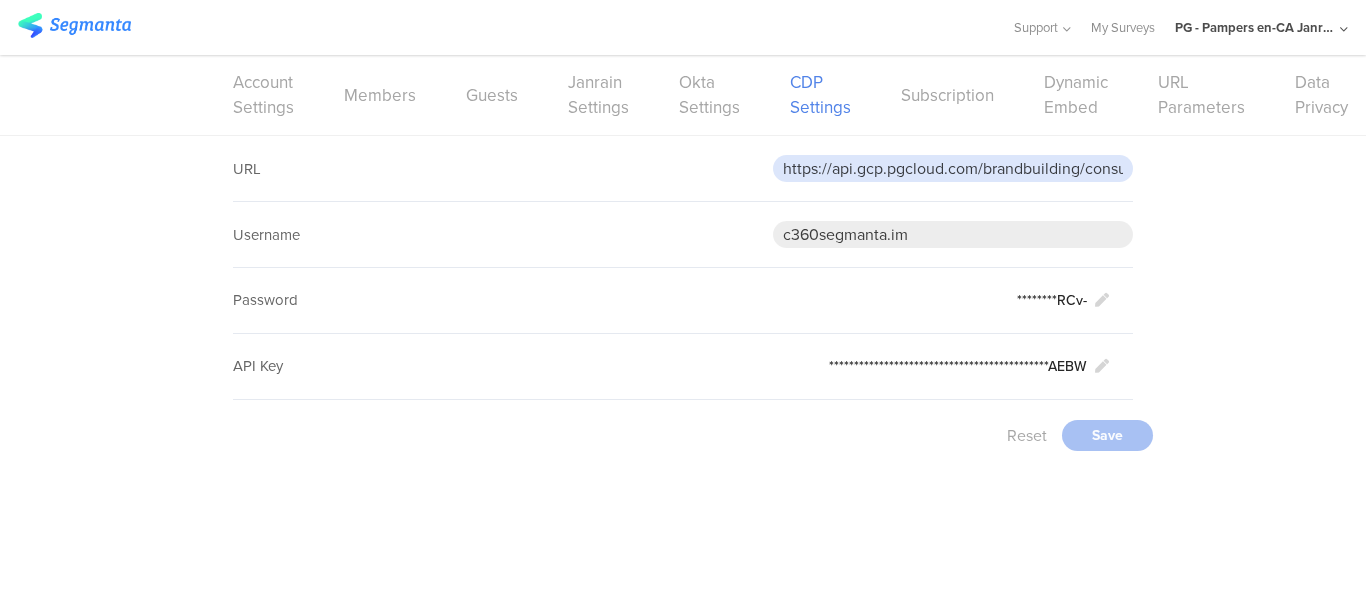 scroll, scrollTop: 0, scrollLeft: 211, axis: horizontal 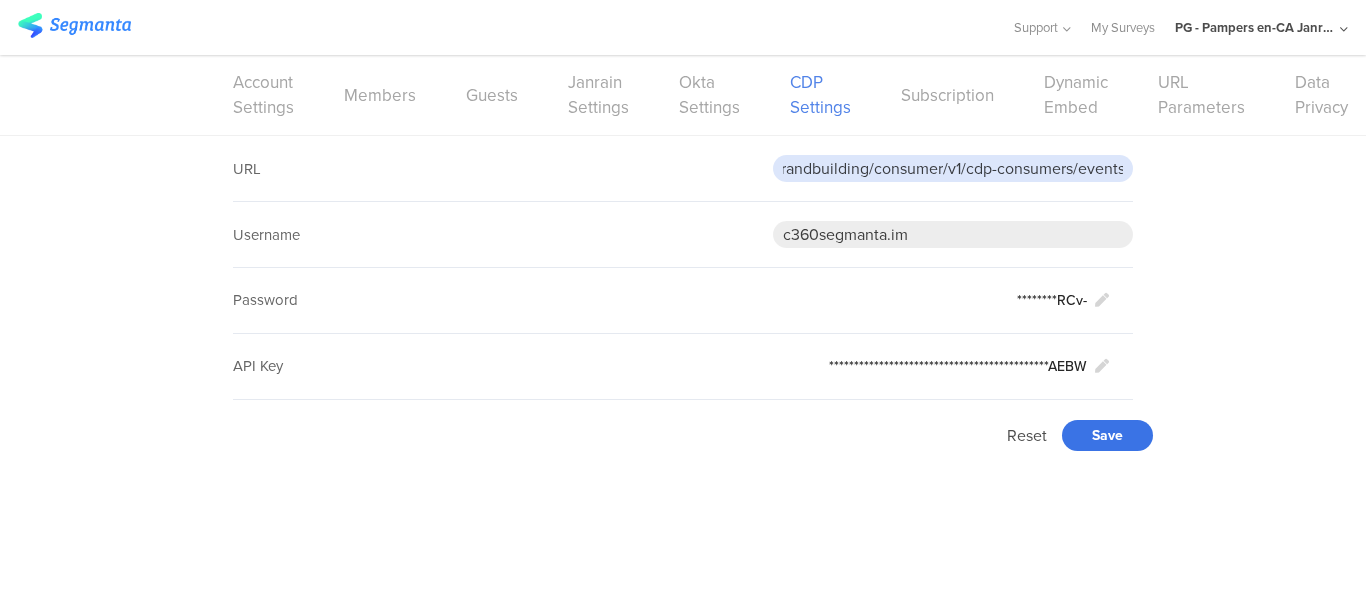 type on "https://api.gcp.pgcloud.com/brandbuilding/consumer/v1/cdp-consumers/events" 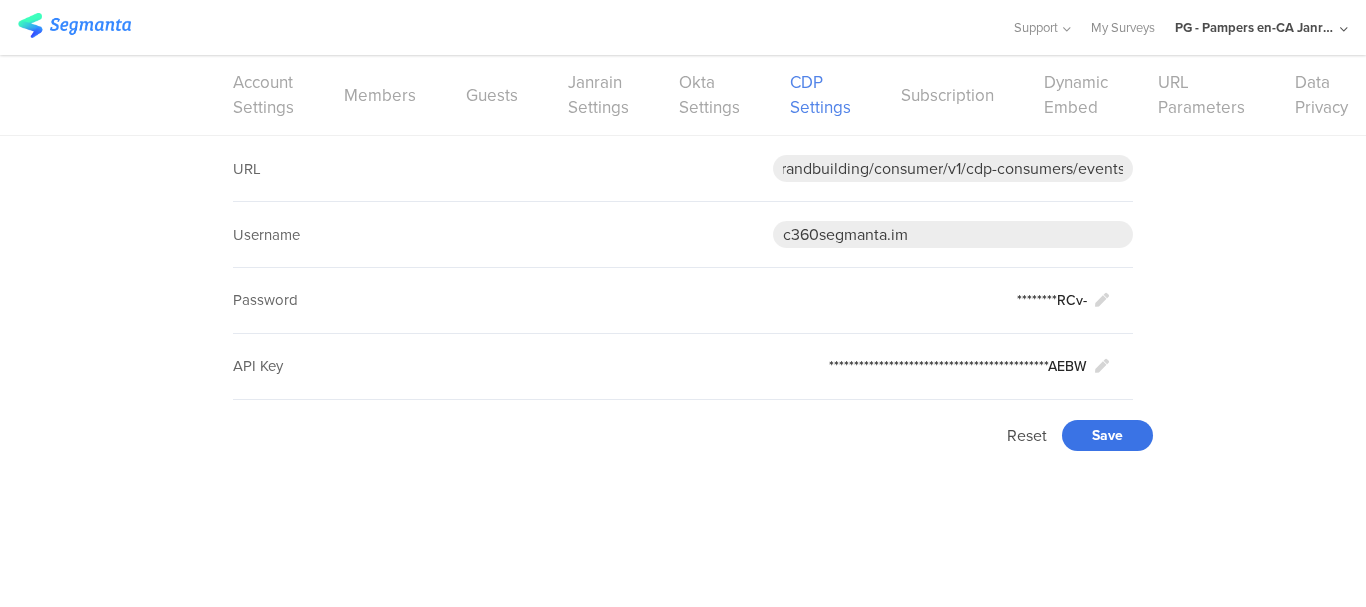 click on "Save" at bounding box center (1107, 435) 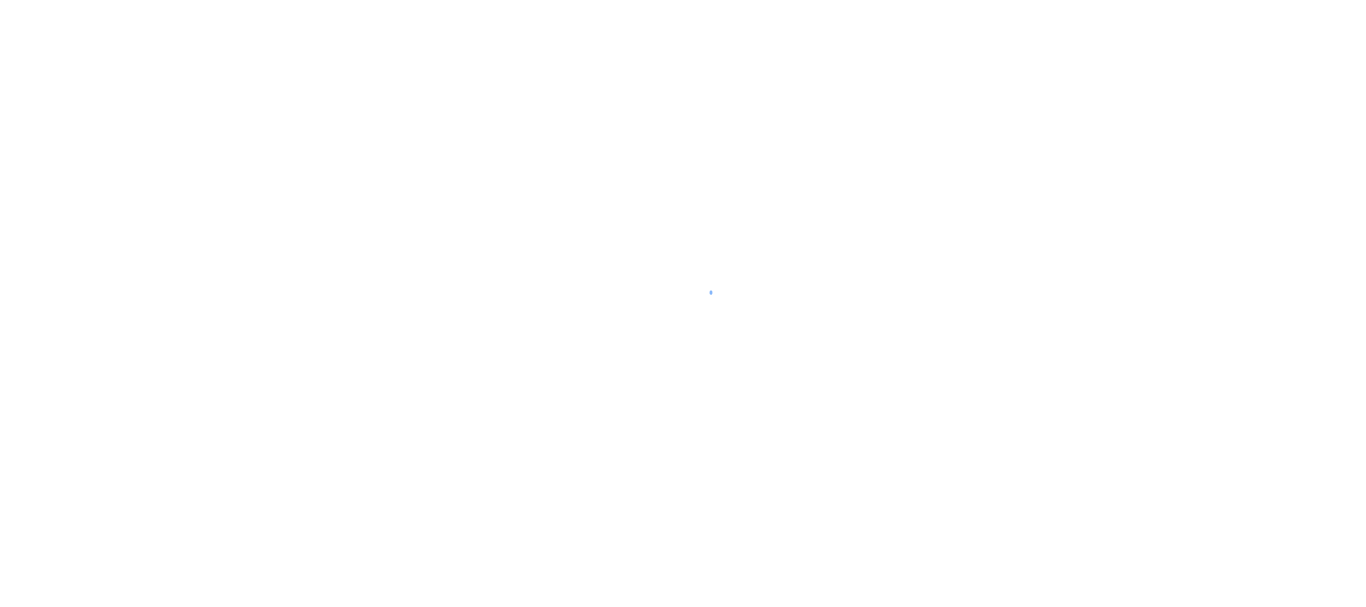 scroll, scrollTop: 0, scrollLeft: 0, axis: both 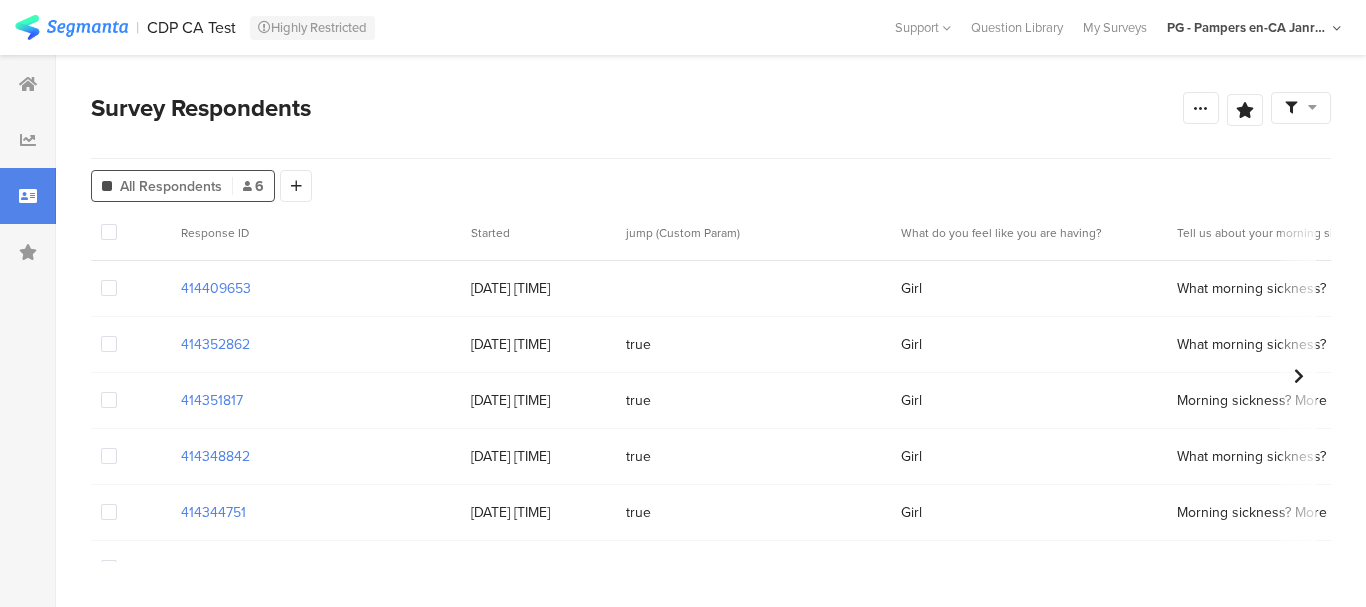 drag, startPoint x: 259, startPoint y: 286, endPoint x: 168, endPoint y: 287, distance: 91.00549 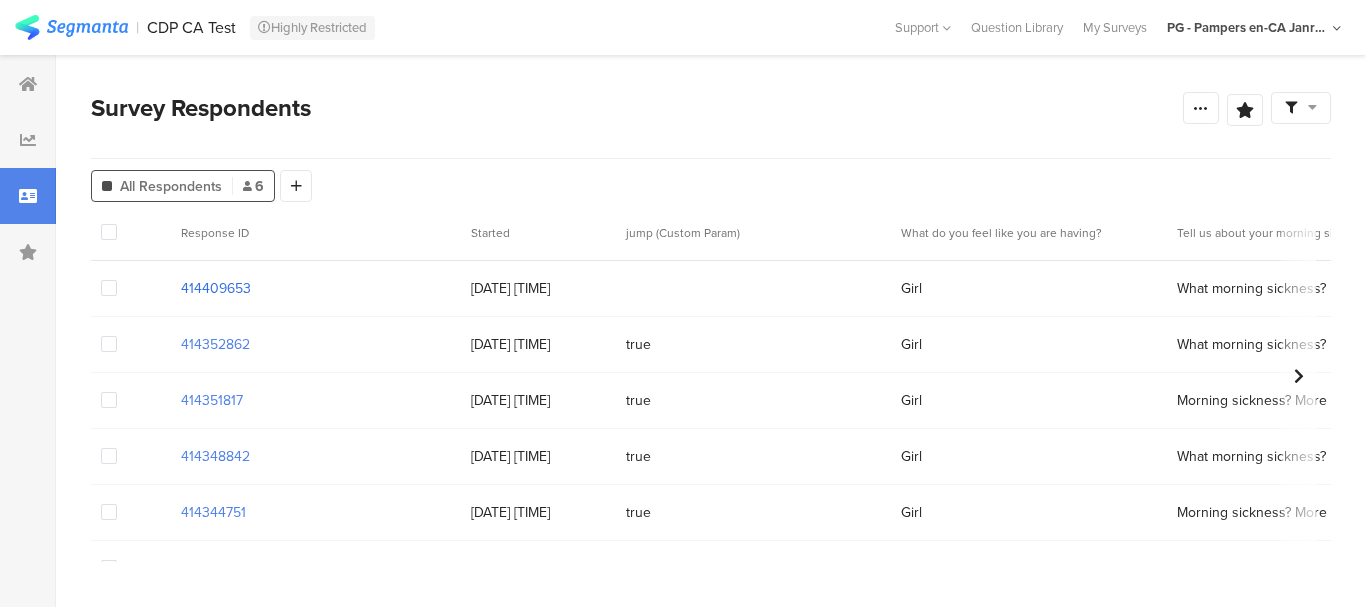 click on "414409653" at bounding box center [216, 288] 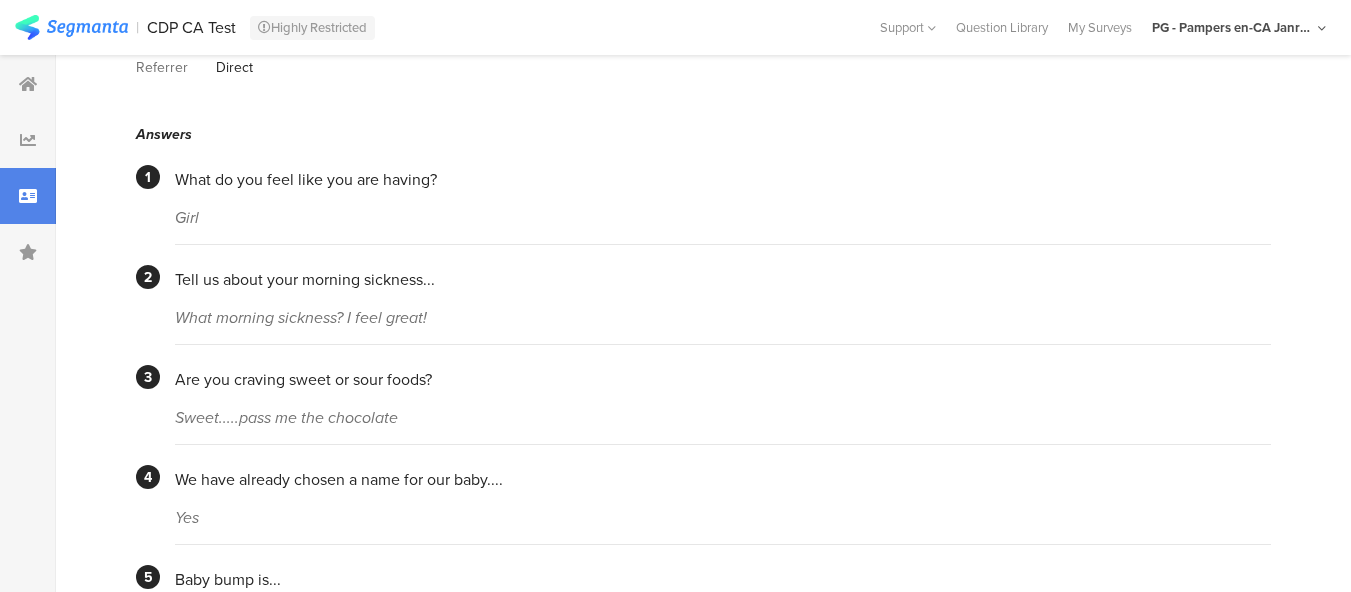 scroll, scrollTop: 242, scrollLeft: 0, axis: vertical 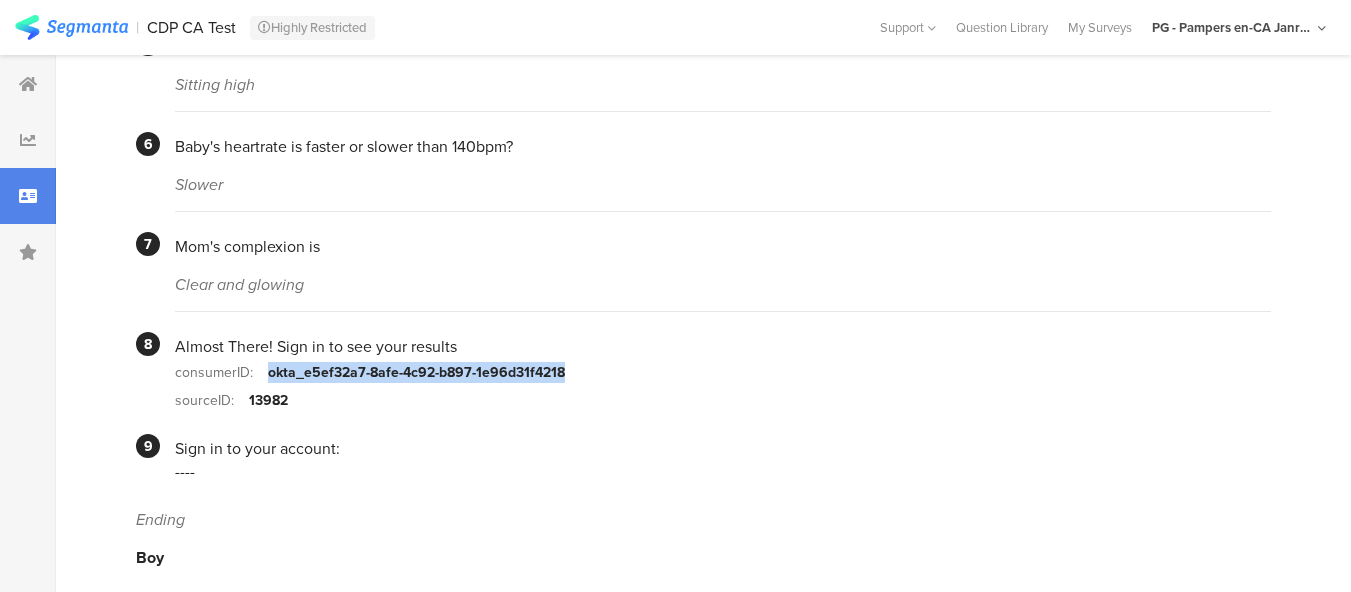 drag, startPoint x: 564, startPoint y: 352, endPoint x: 263, endPoint y: 352, distance: 301 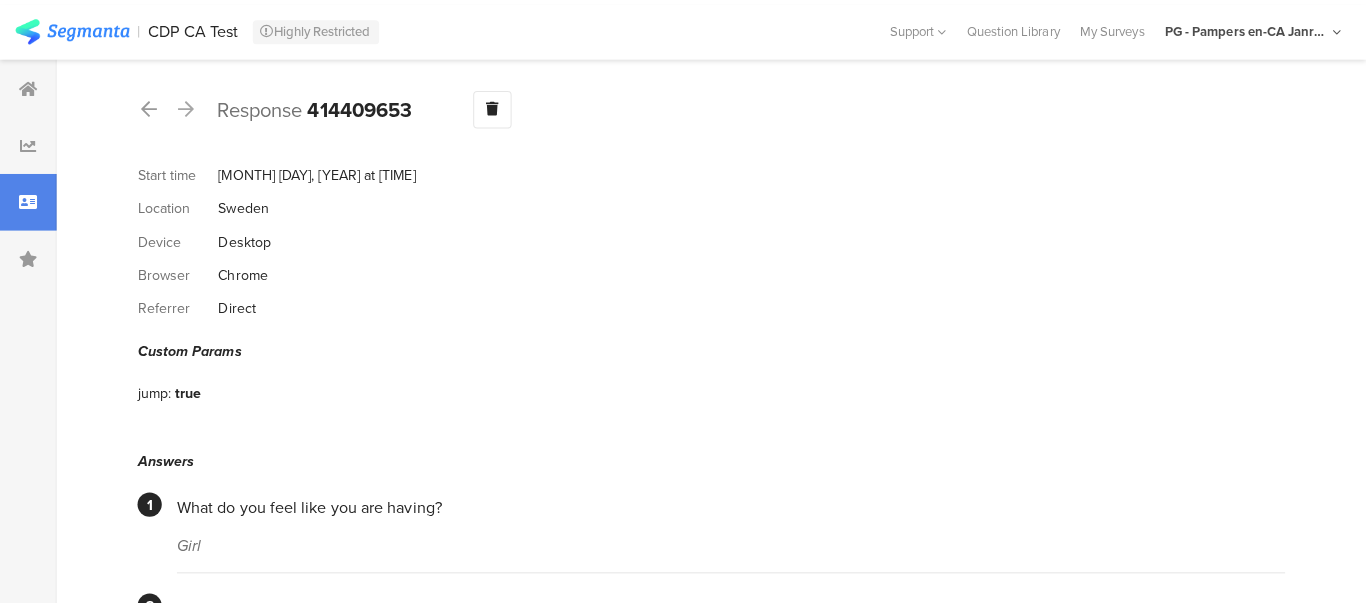 scroll, scrollTop: 0, scrollLeft: 0, axis: both 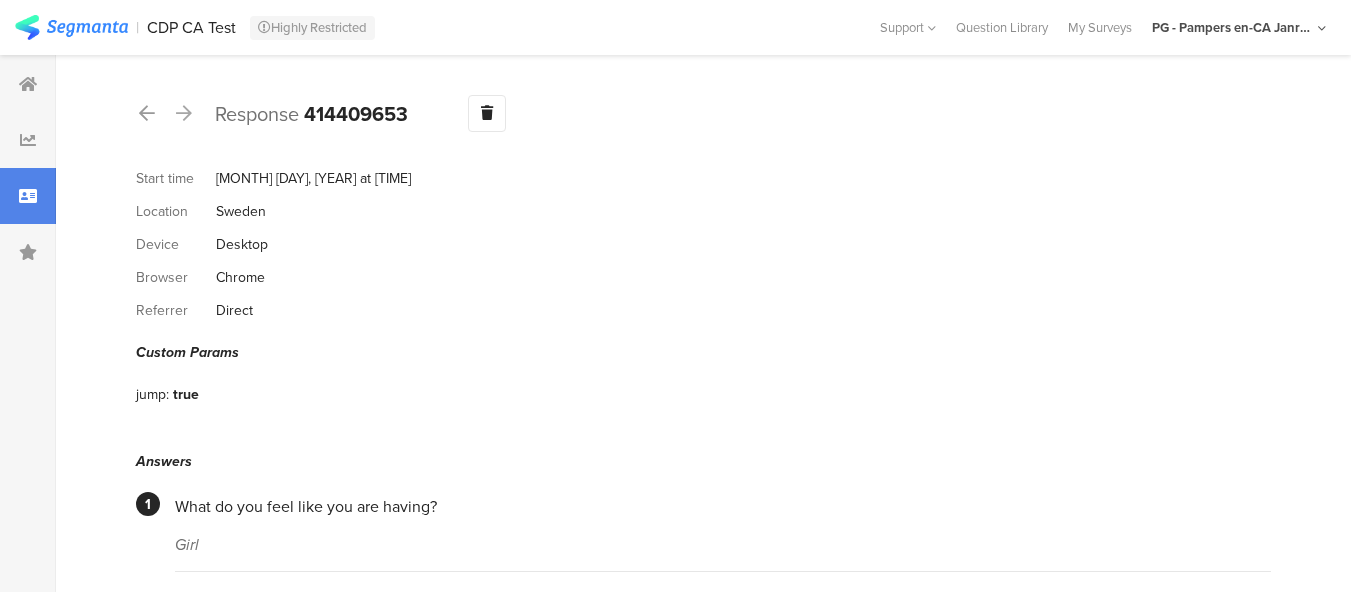 click at bounding box center (28, 196) 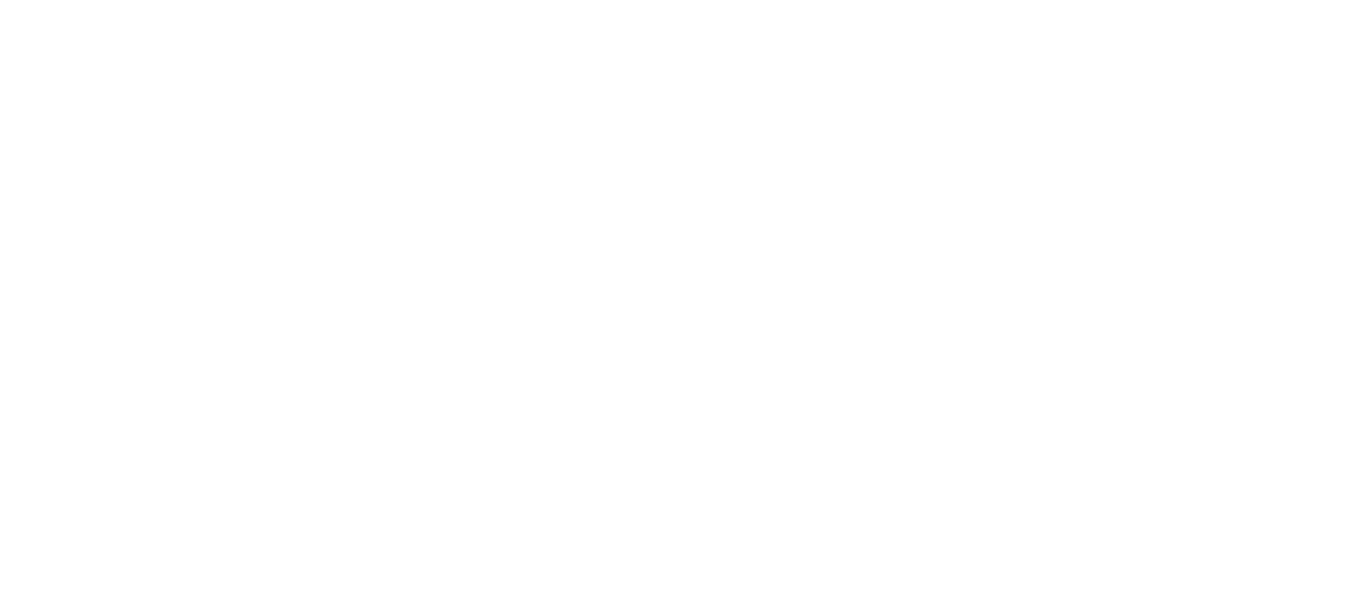 scroll, scrollTop: 0, scrollLeft: 0, axis: both 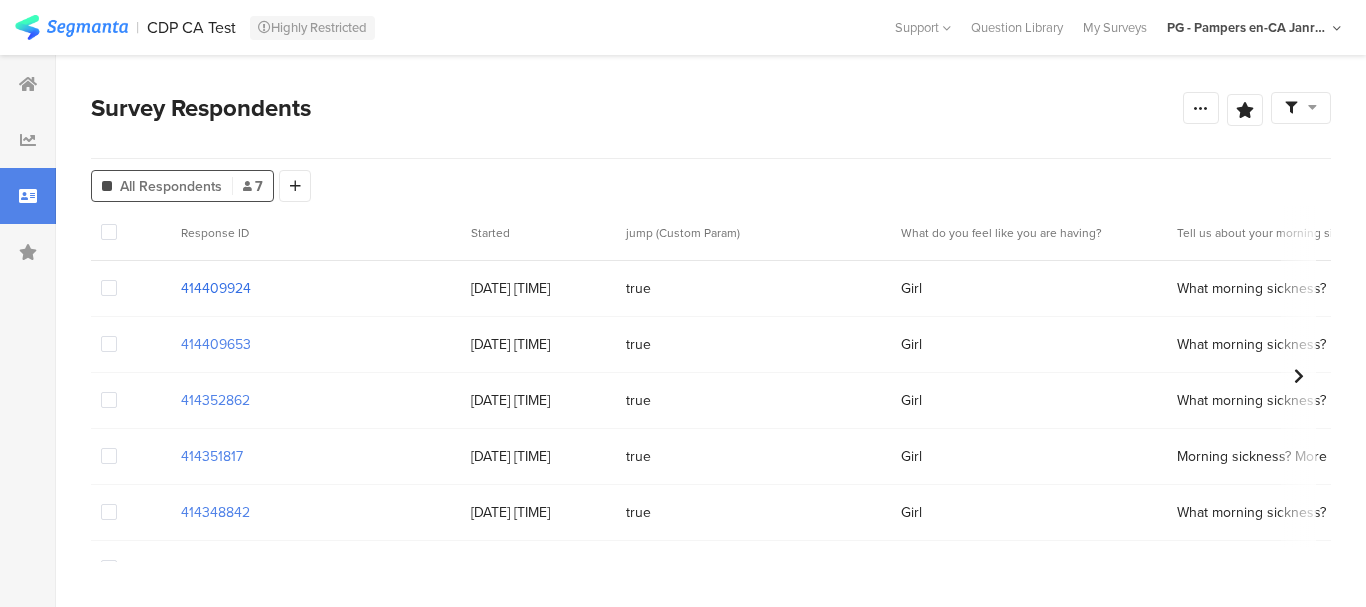 click on "414409924" at bounding box center [216, 288] 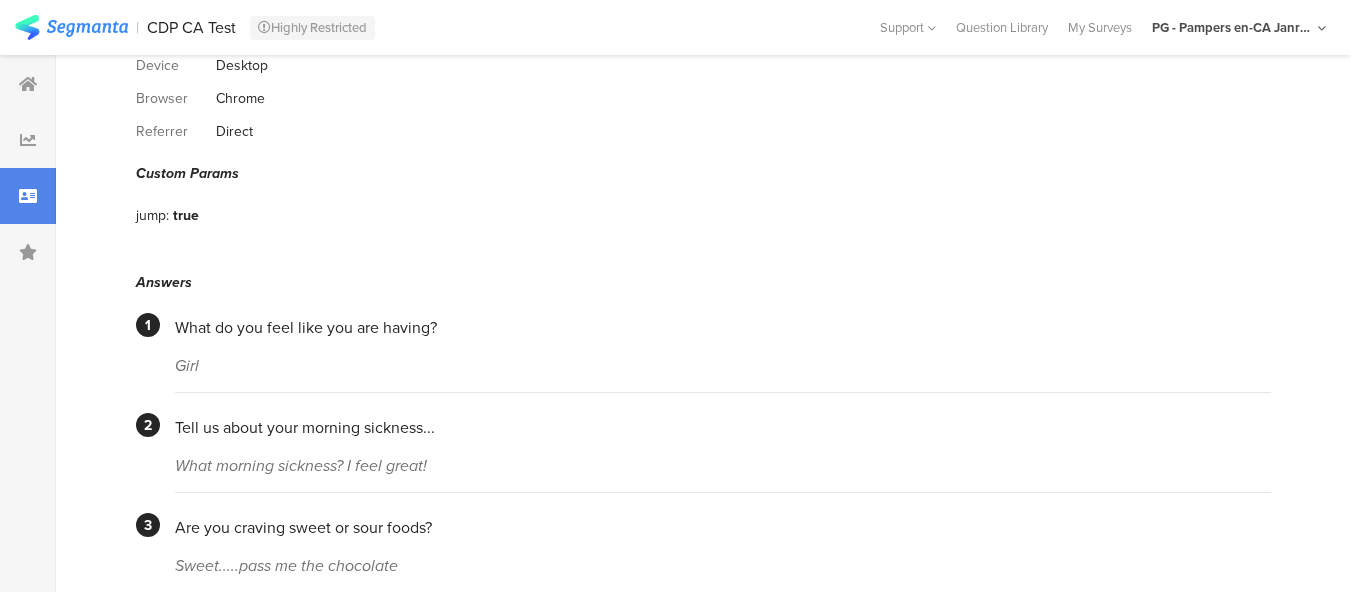 scroll, scrollTop: 0, scrollLeft: 0, axis: both 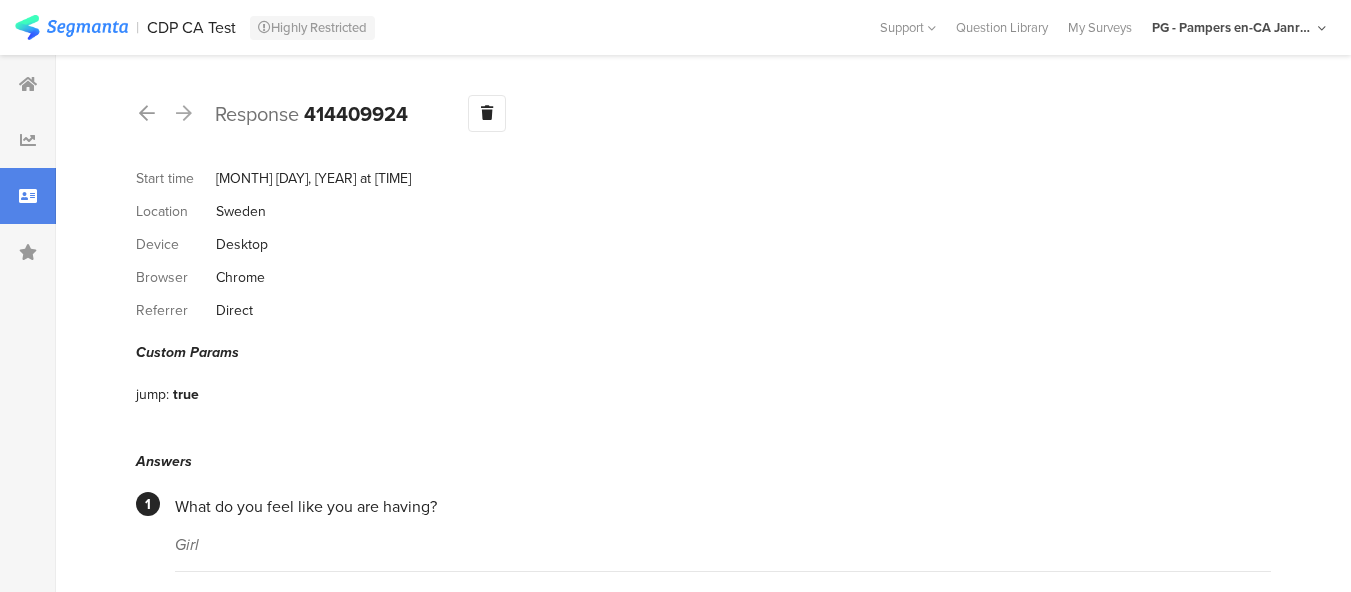 drag, startPoint x: 412, startPoint y: 109, endPoint x: 310, endPoint y: 124, distance: 103.09704 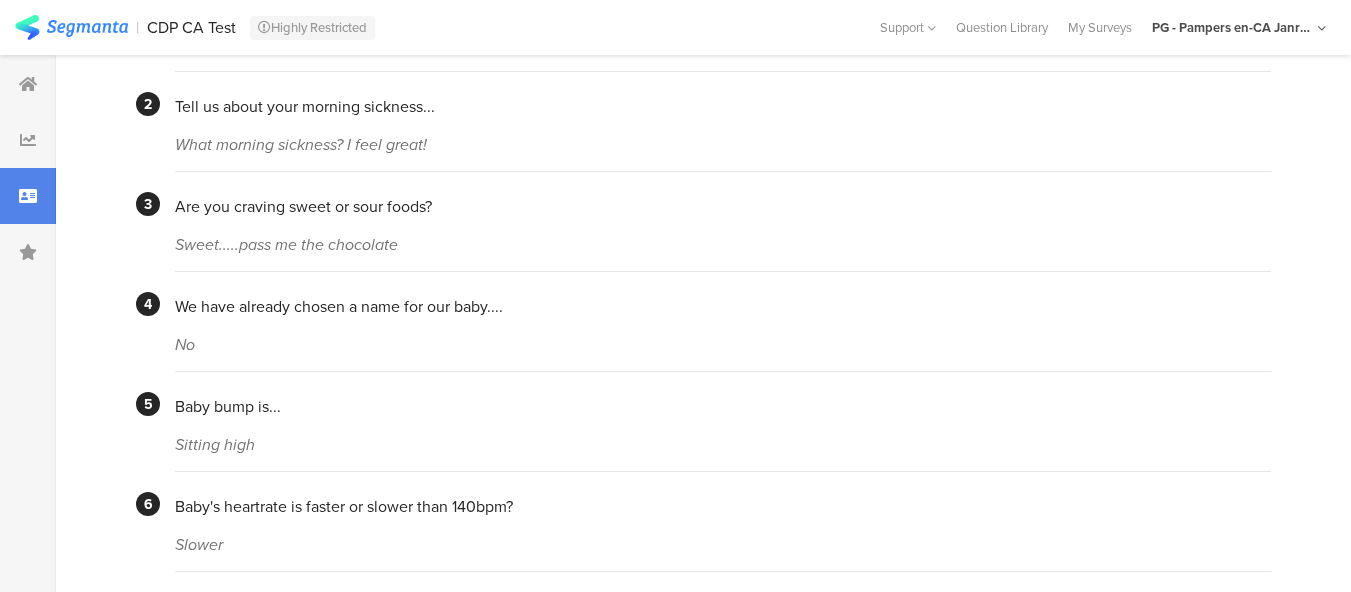 scroll, scrollTop: 860, scrollLeft: 0, axis: vertical 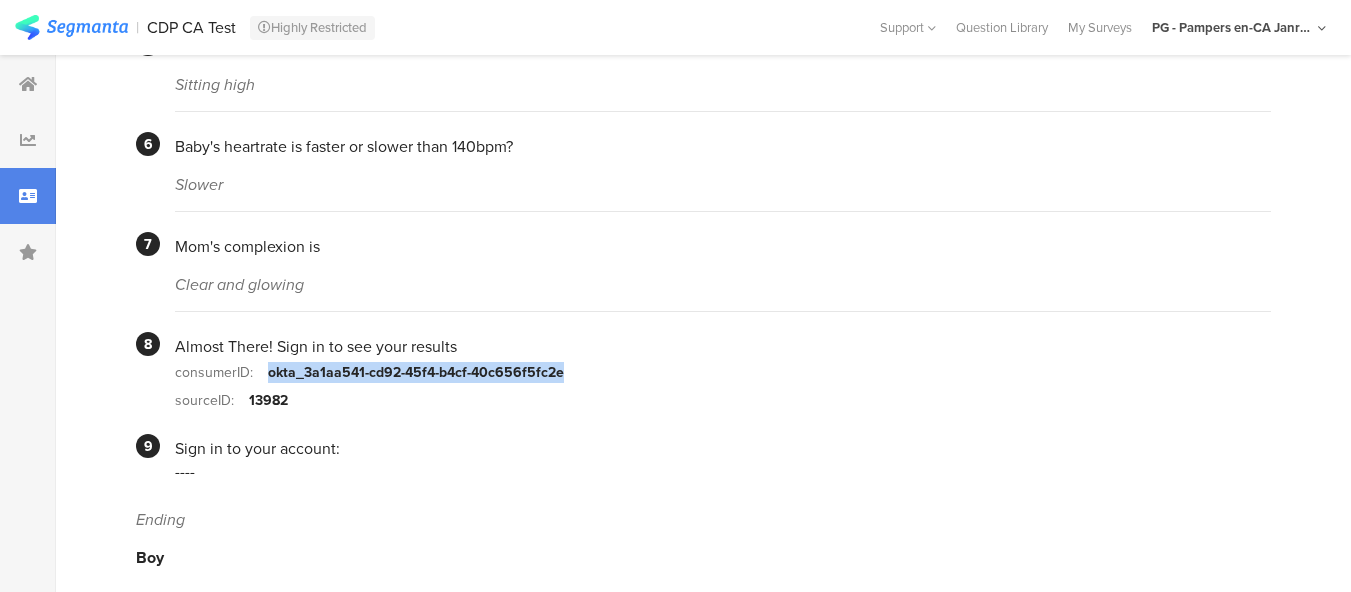 drag, startPoint x: 573, startPoint y: 362, endPoint x: 267, endPoint y: 347, distance: 306.36743 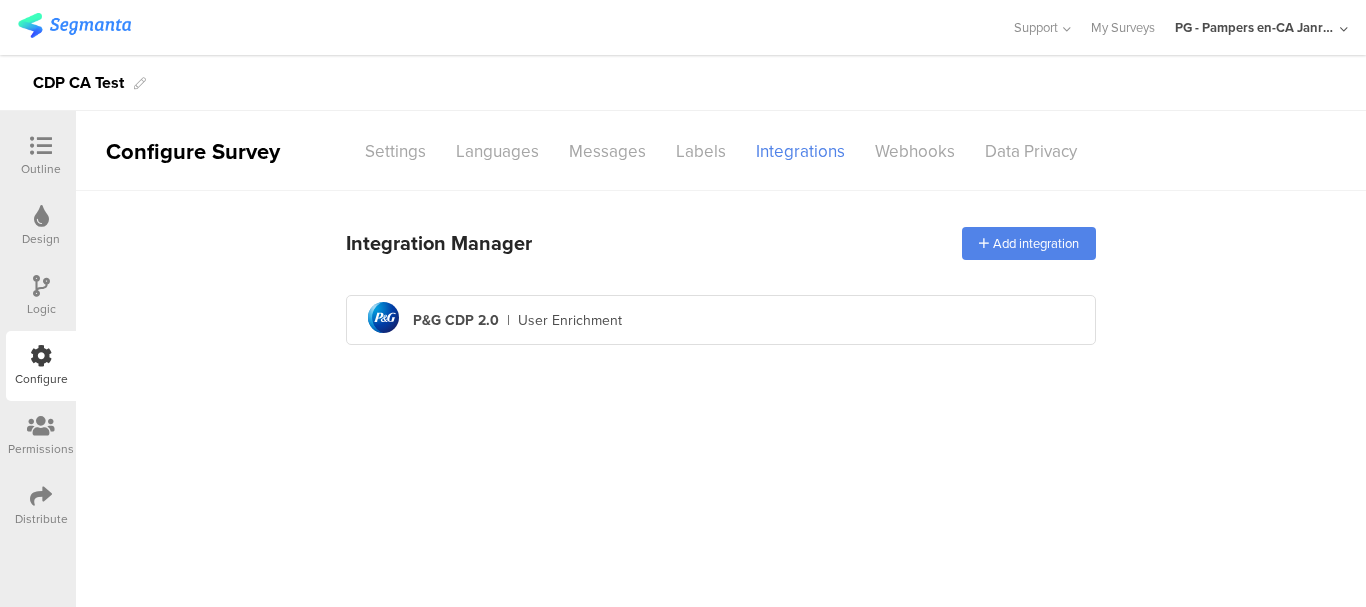 scroll, scrollTop: 0, scrollLeft: 0, axis: both 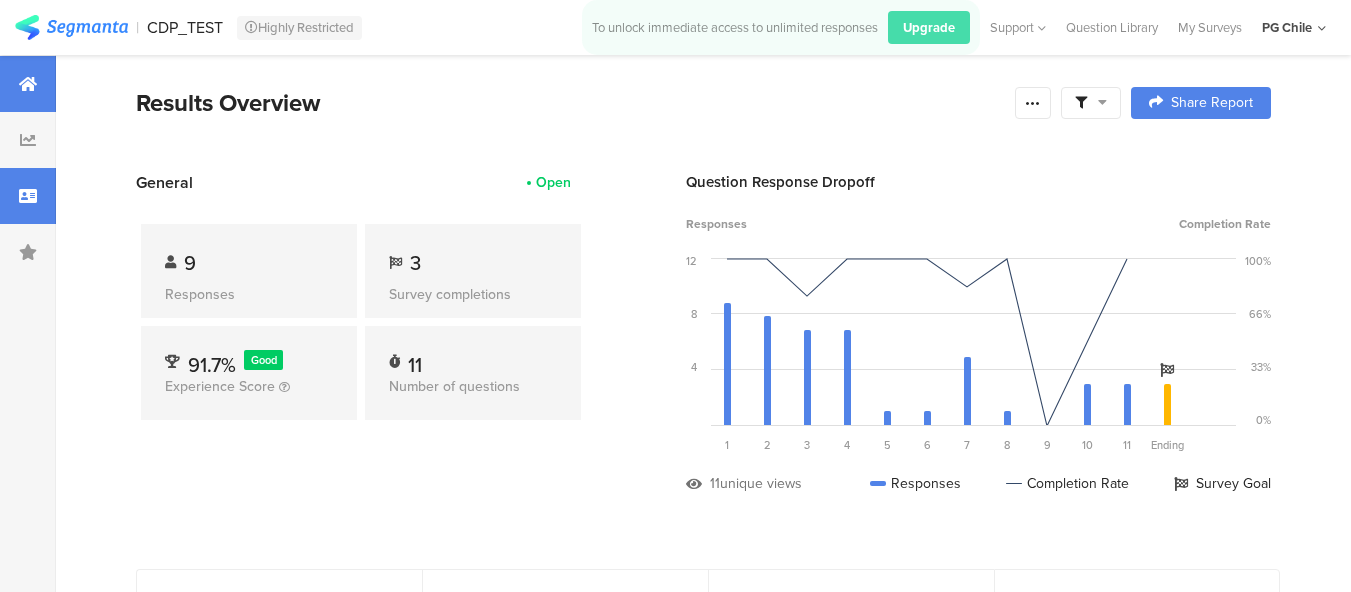 click at bounding box center (28, 196) 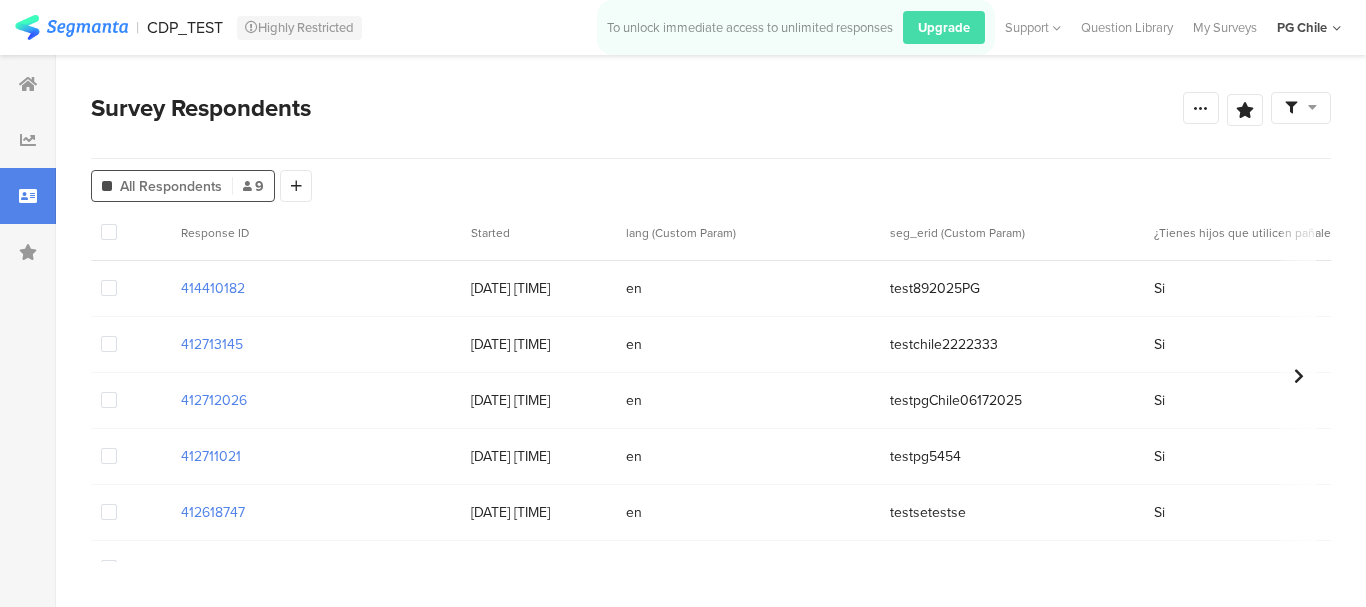 drag, startPoint x: 241, startPoint y: 291, endPoint x: 171, endPoint y: 294, distance: 70.064255 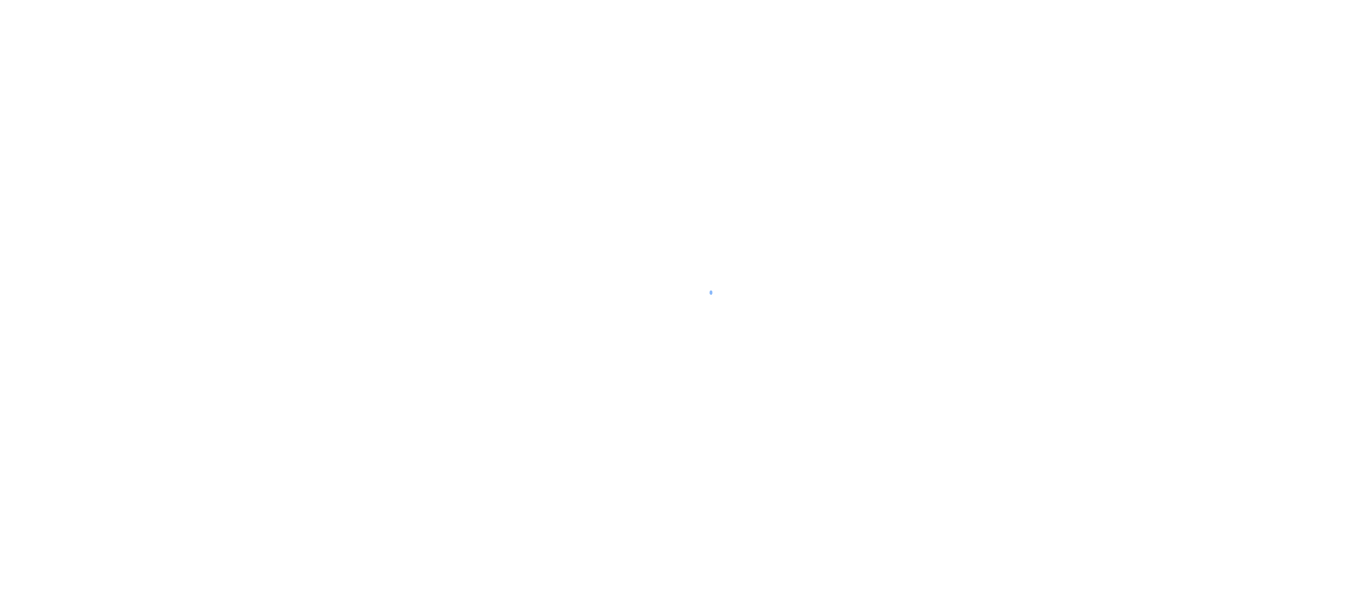 scroll, scrollTop: 0, scrollLeft: 0, axis: both 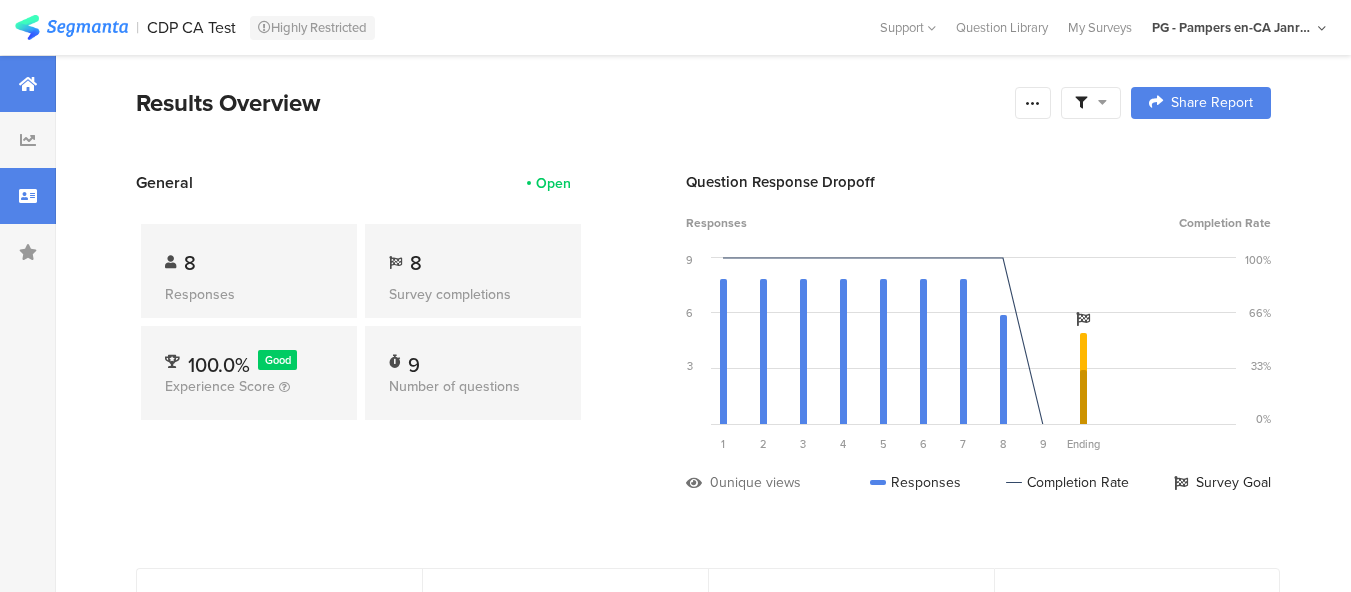 click at bounding box center [28, 196] 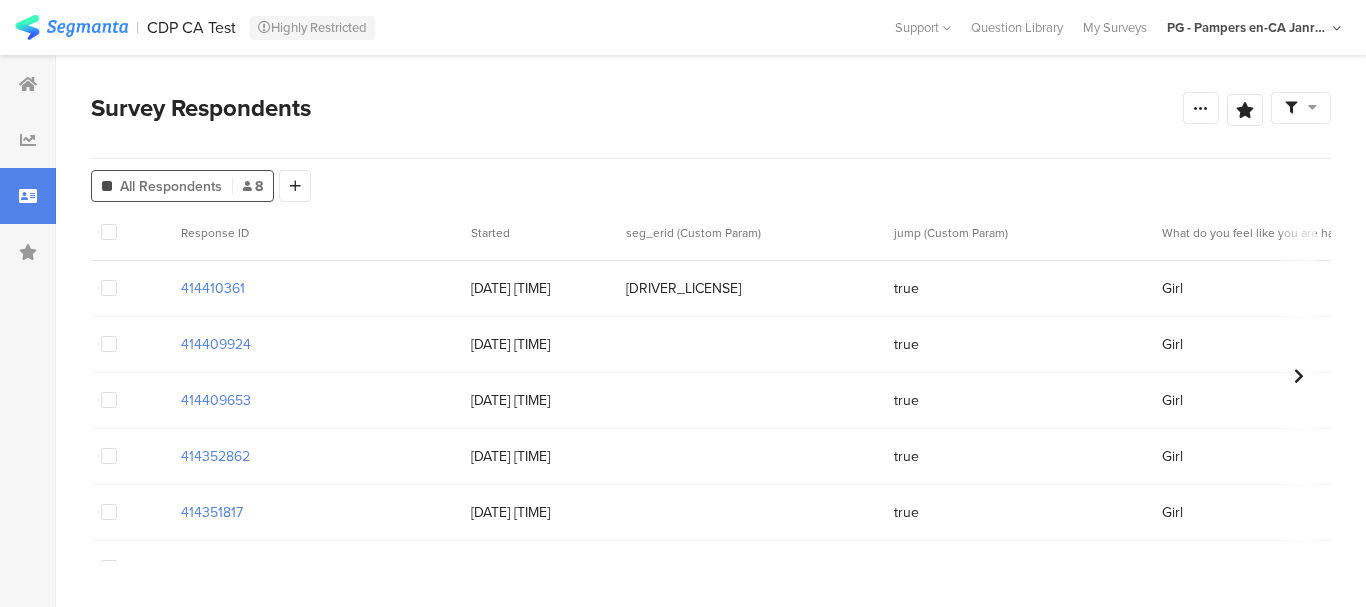 drag, startPoint x: 256, startPoint y: 279, endPoint x: 158, endPoint y: 288, distance: 98.4124 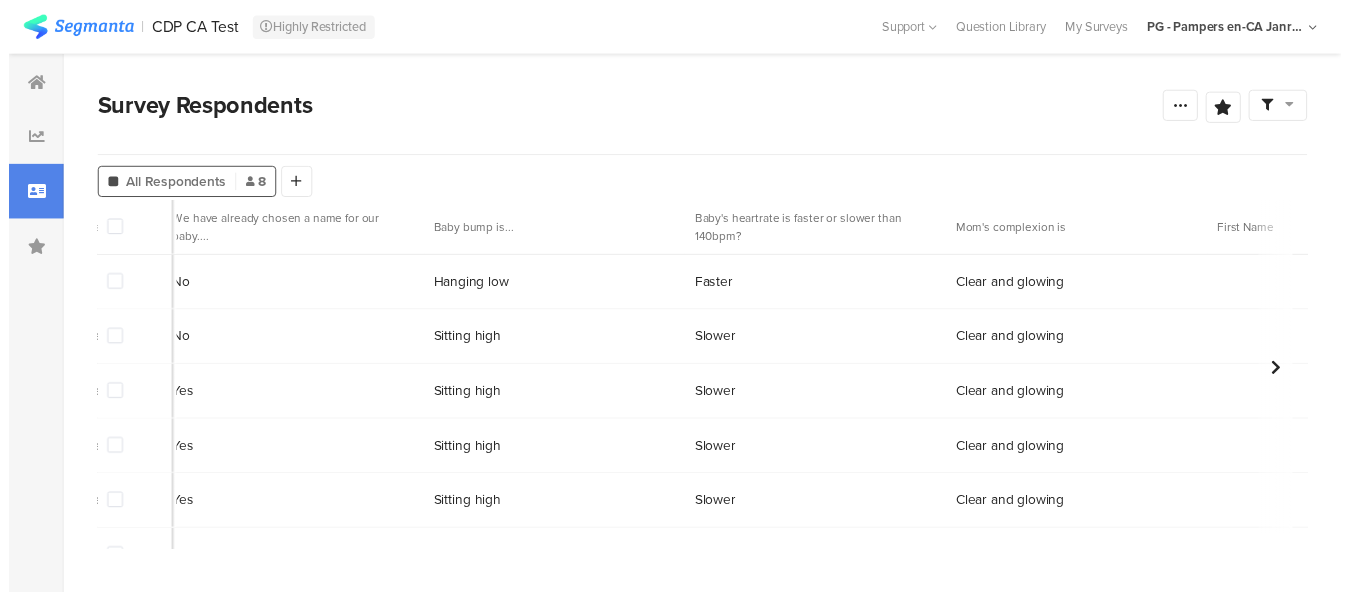 scroll, scrollTop: 0, scrollLeft: 0, axis: both 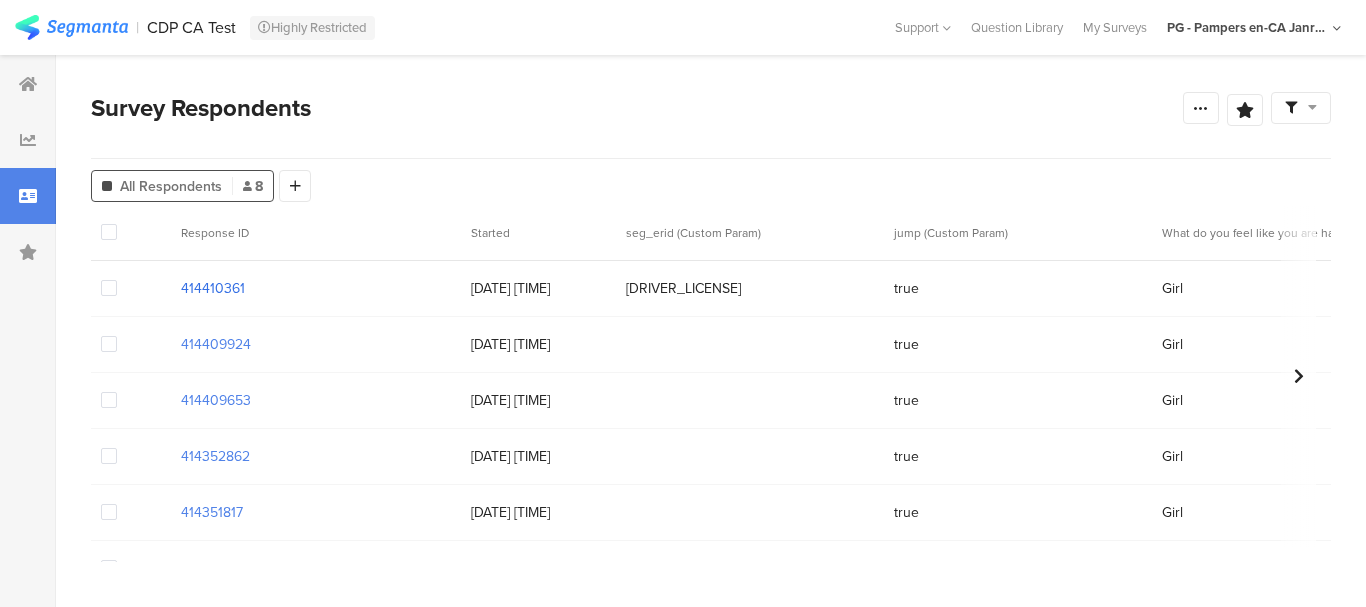 click on "414410361" at bounding box center (213, 288) 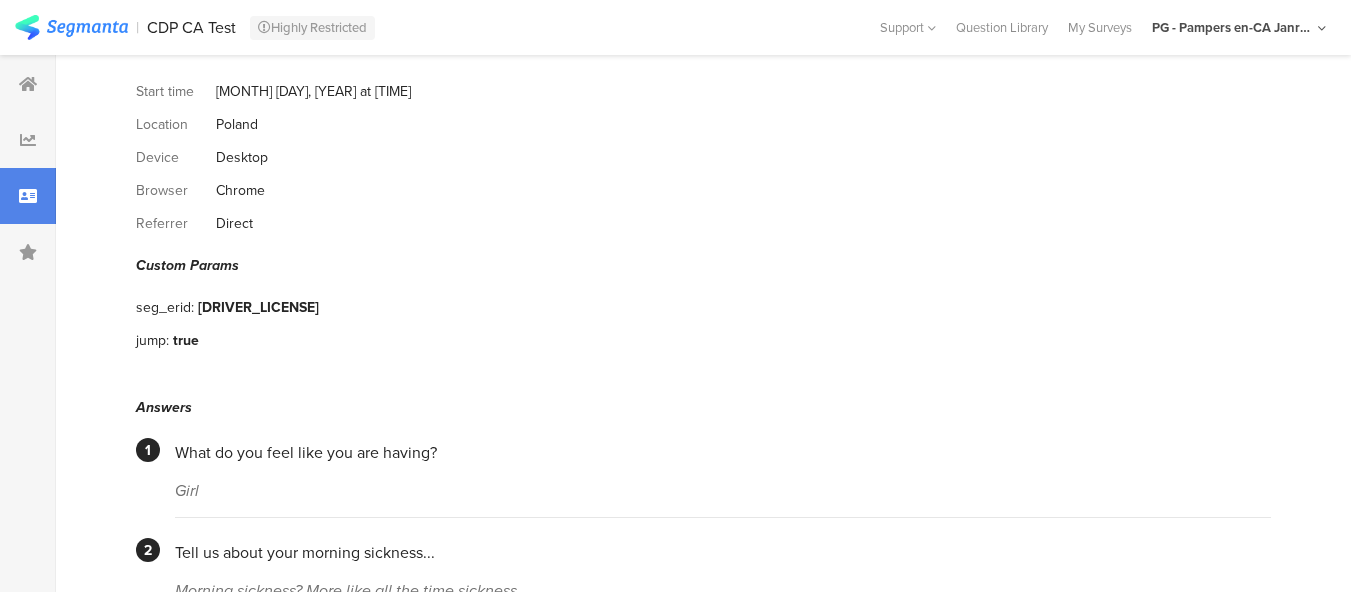 scroll, scrollTop: 0, scrollLeft: 0, axis: both 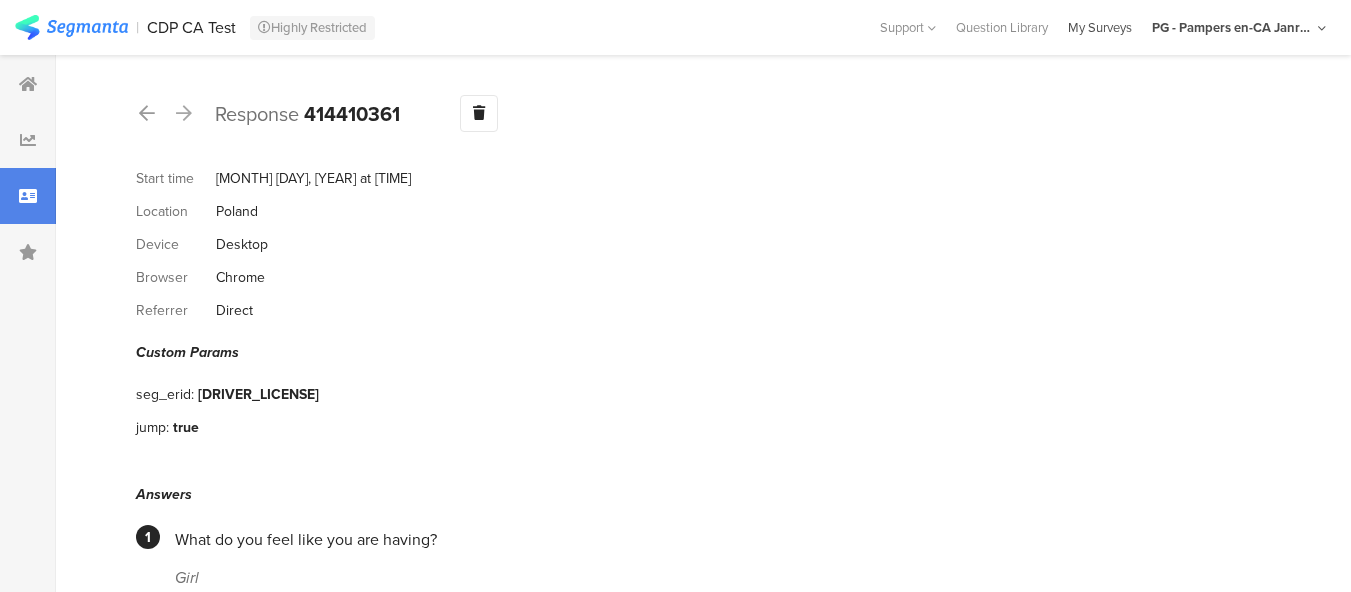 click on "My Surveys" at bounding box center (1100, 27) 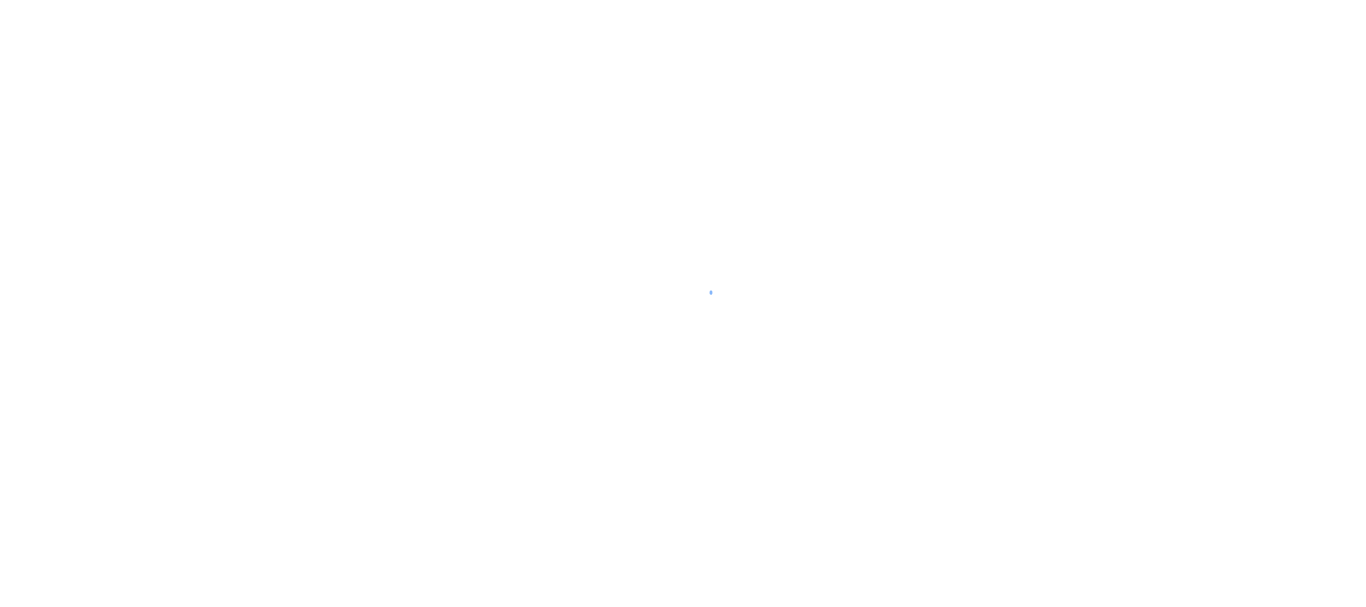 scroll, scrollTop: 0, scrollLeft: 0, axis: both 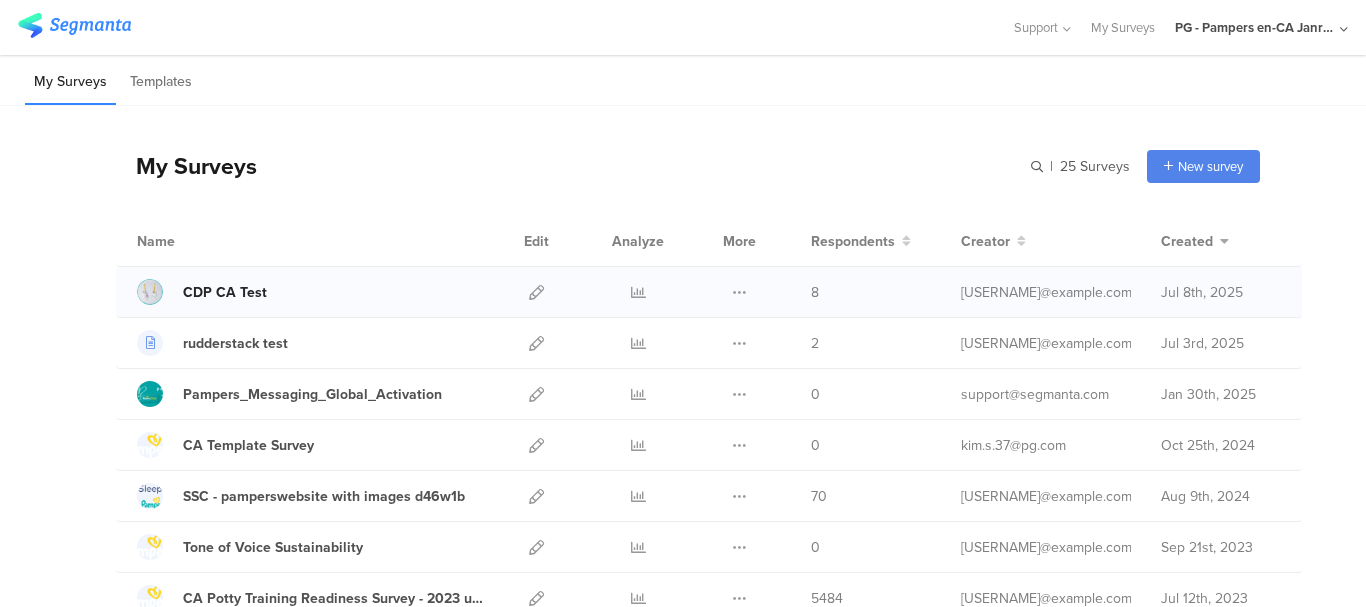 click on "CDP CA Test" at bounding box center [225, 292] 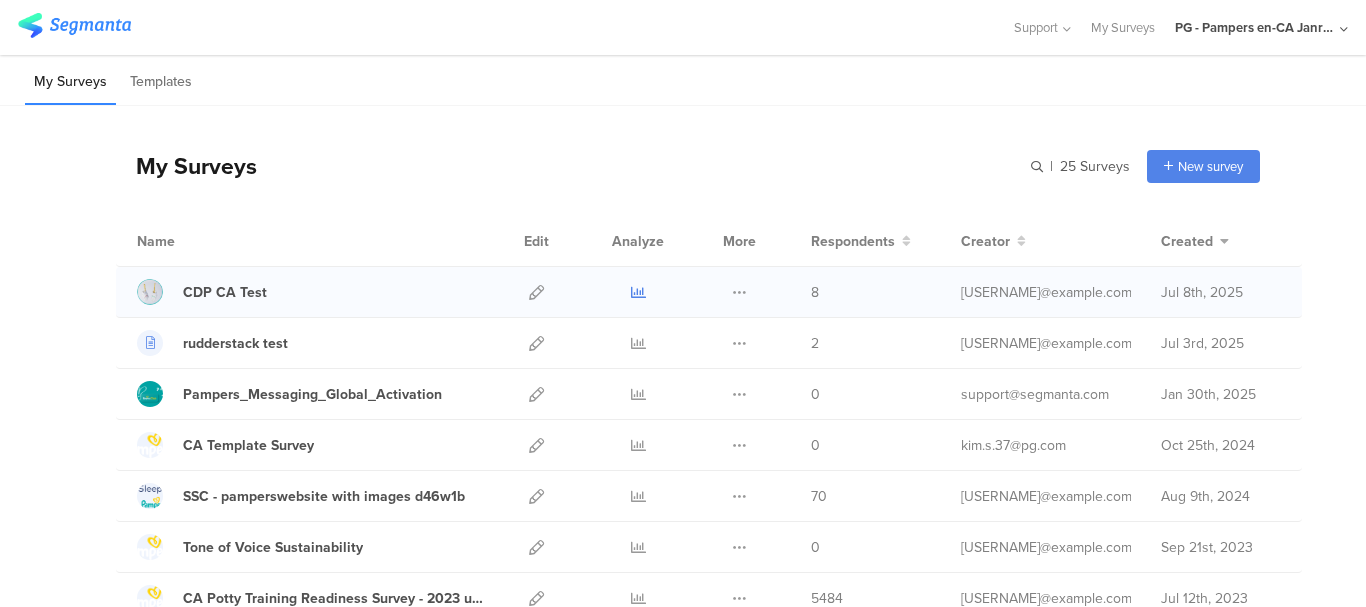 click at bounding box center (638, 292) 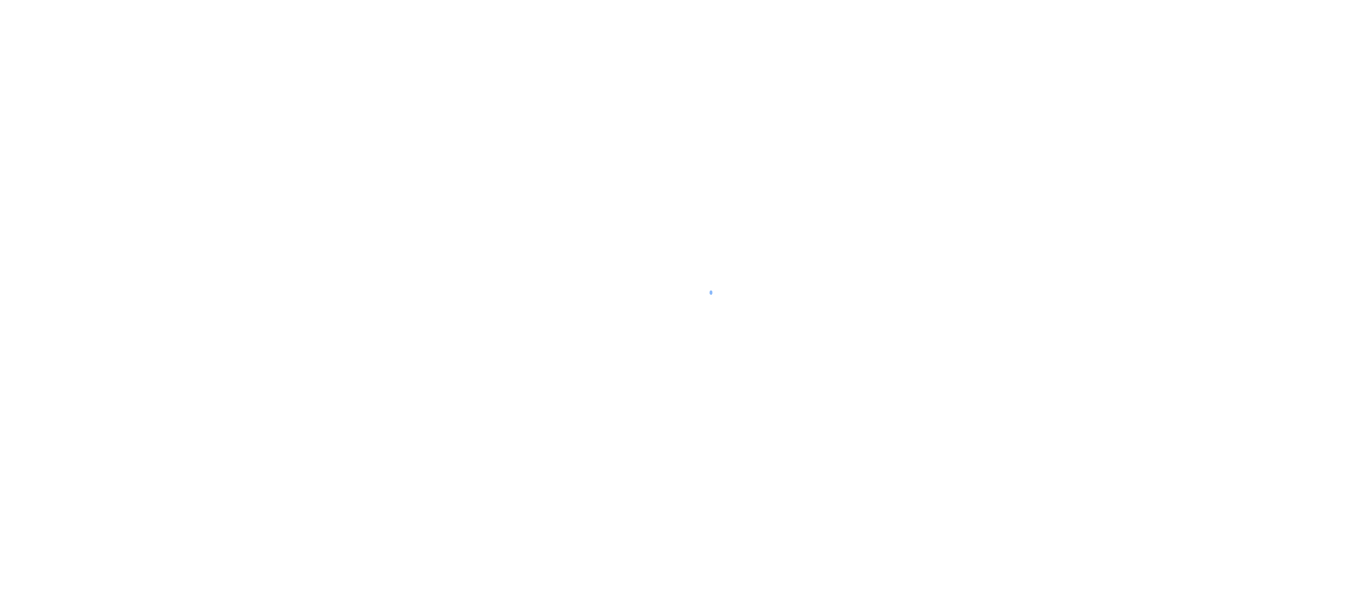 scroll, scrollTop: 0, scrollLeft: 0, axis: both 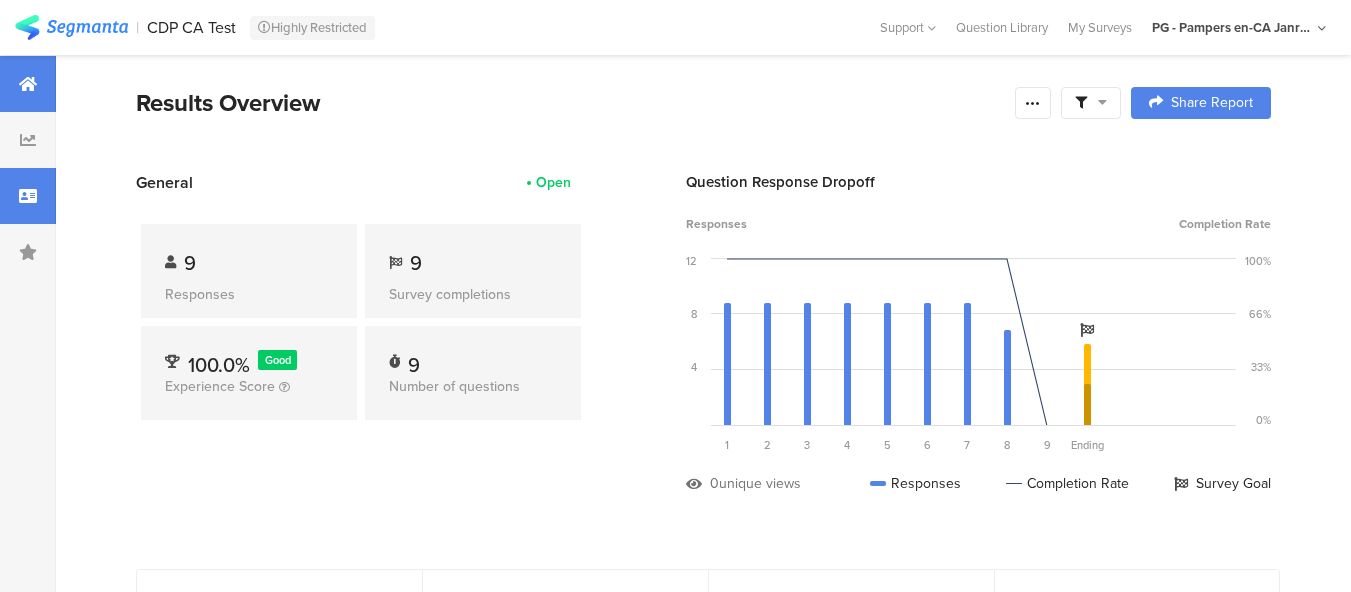 click at bounding box center [28, 196] 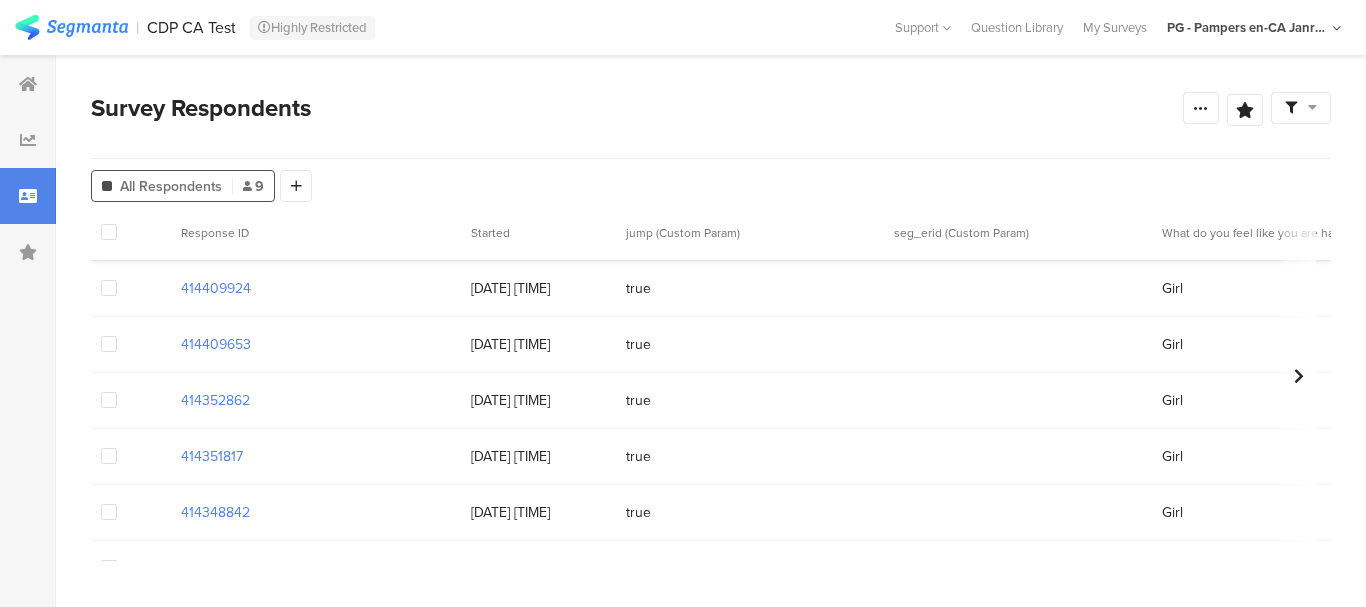 scroll, scrollTop: 0, scrollLeft: 0, axis: both 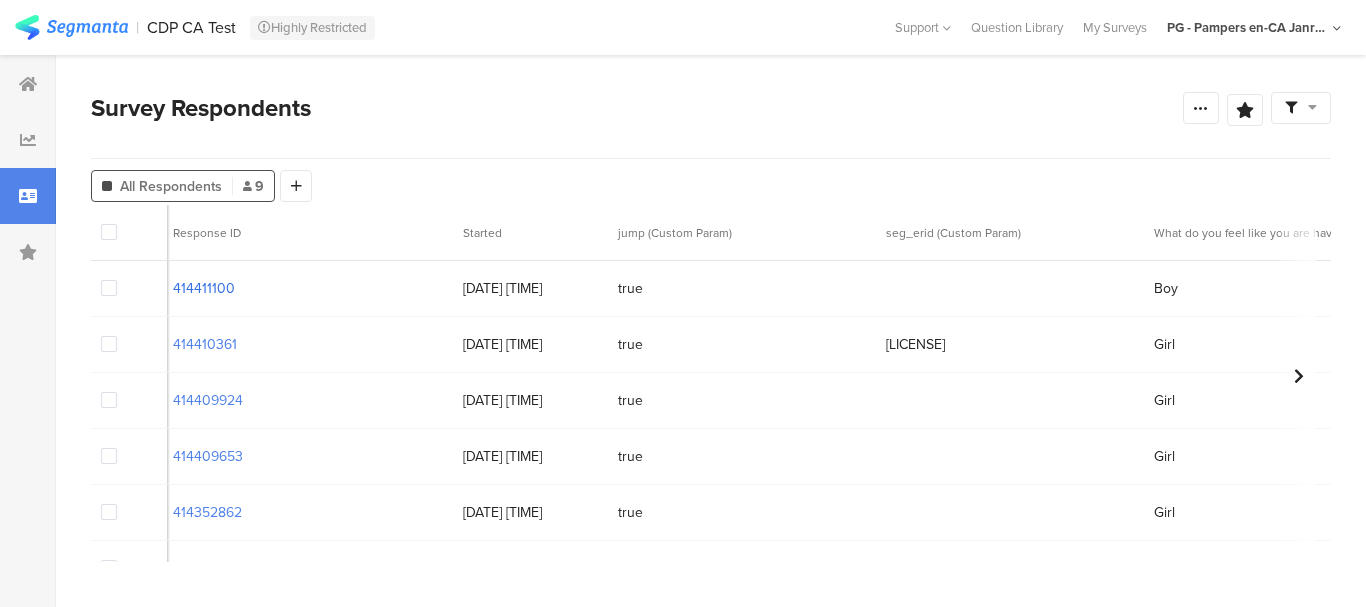 click on "414411100" at bounding box center [204, 288] 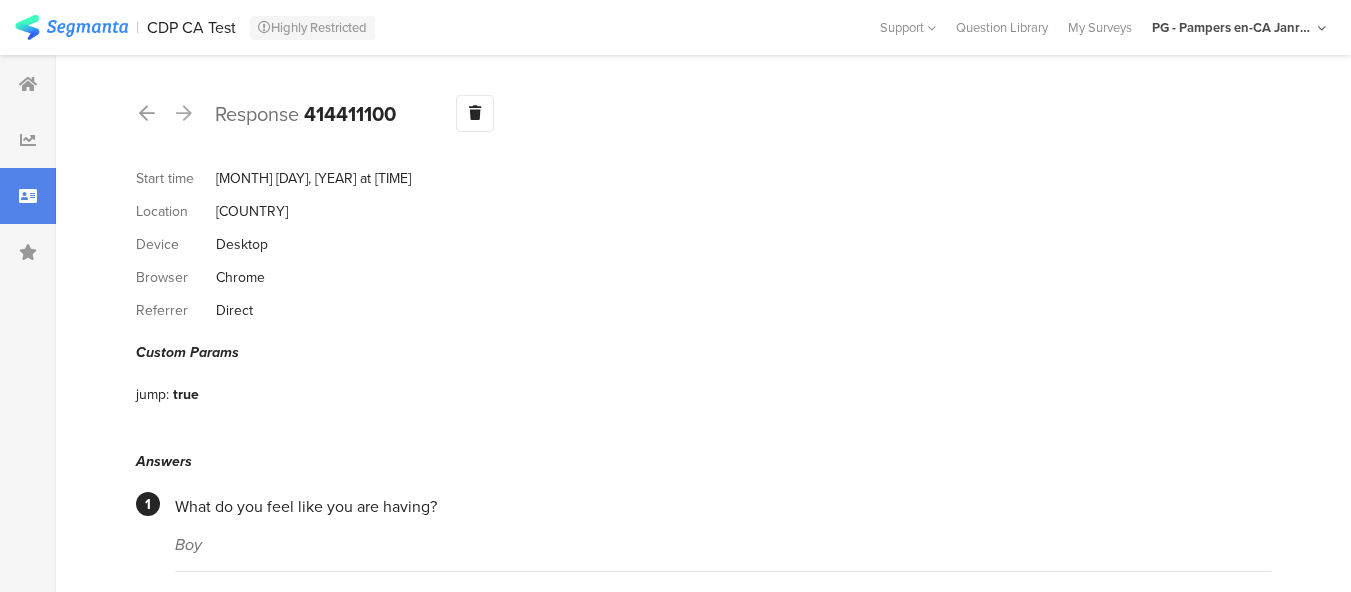 drag, startPoint x: 402, startPoint y: 115, endPoint x: 307, endPoint y: 120, distance: 95.131485 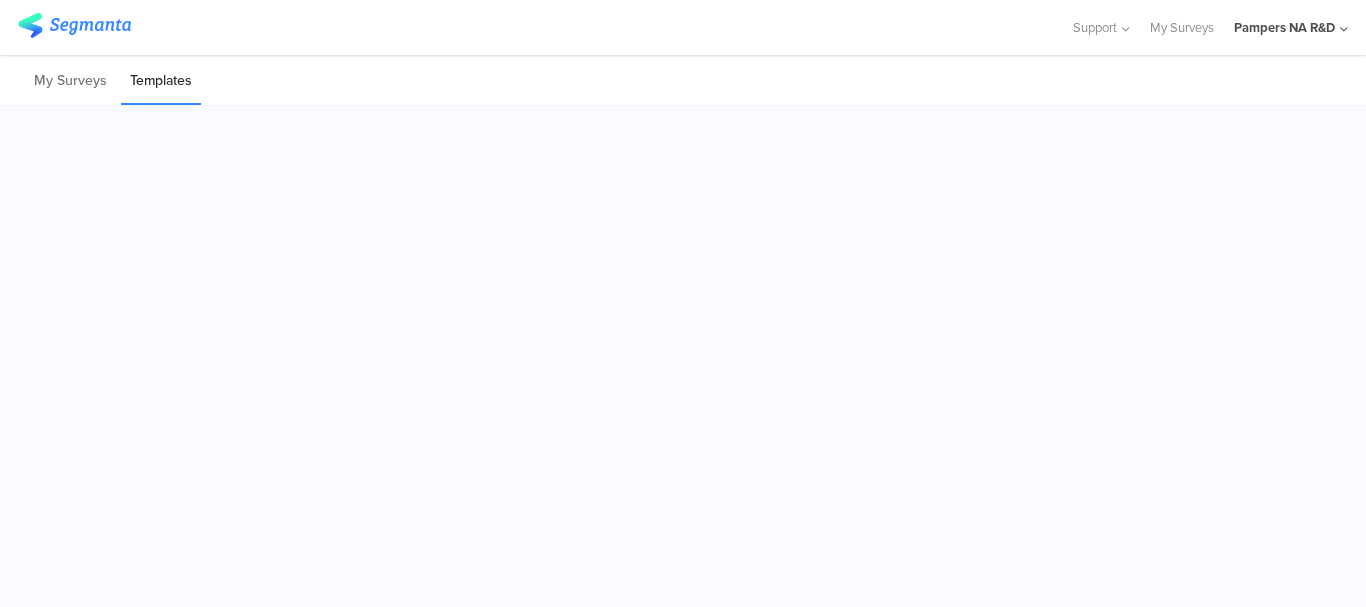 scroll, scrollTop: 0, scrollLeft: 0, axis: both 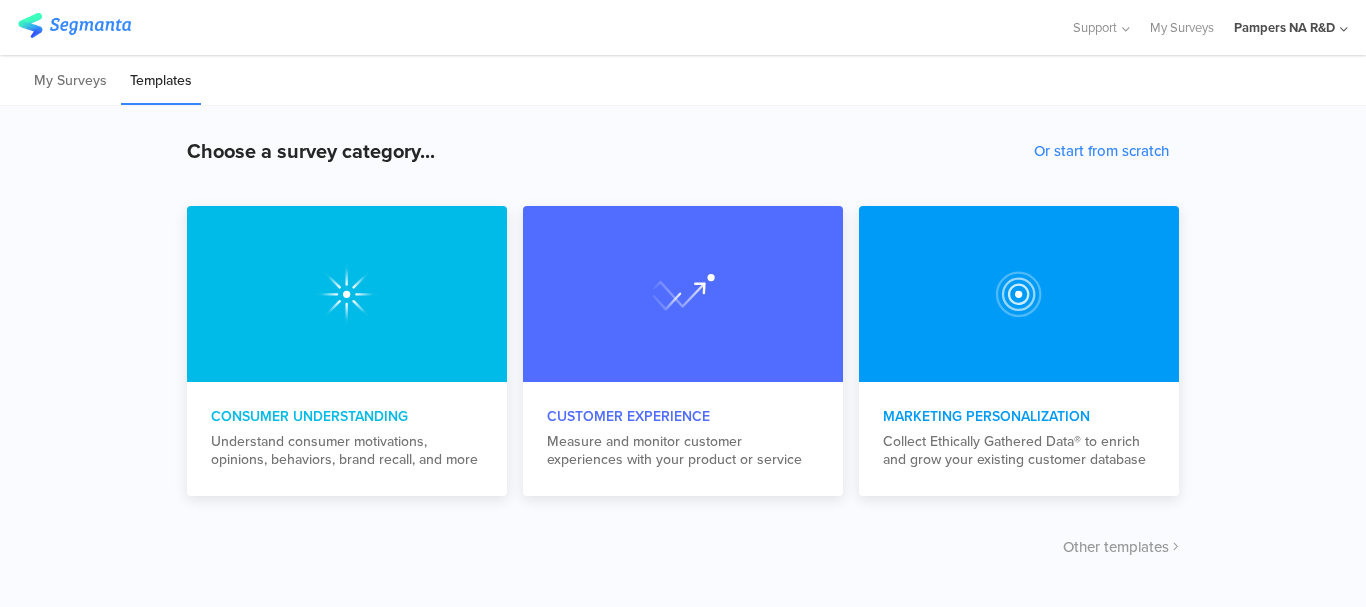 click on "Pampers NA R&D" at bounding box center (1284, 27) 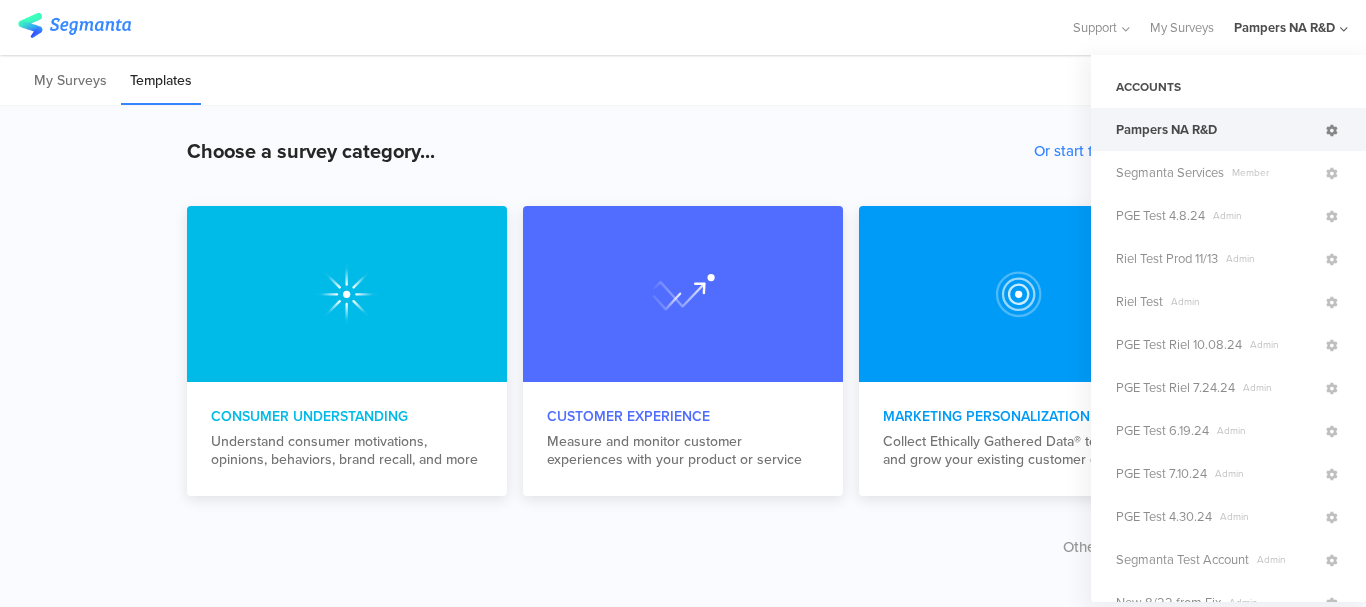 click at bounding box center (1332, 131) 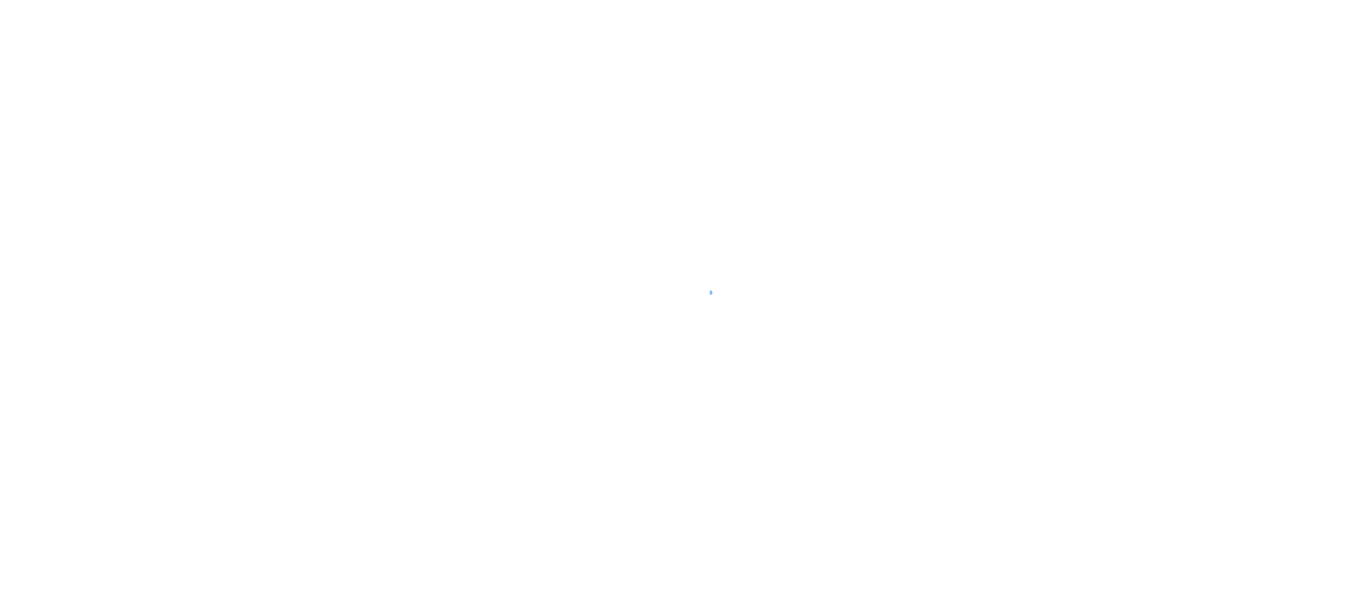 scroll, scrollTop: 0, scrollLeft: 0, axis: both 